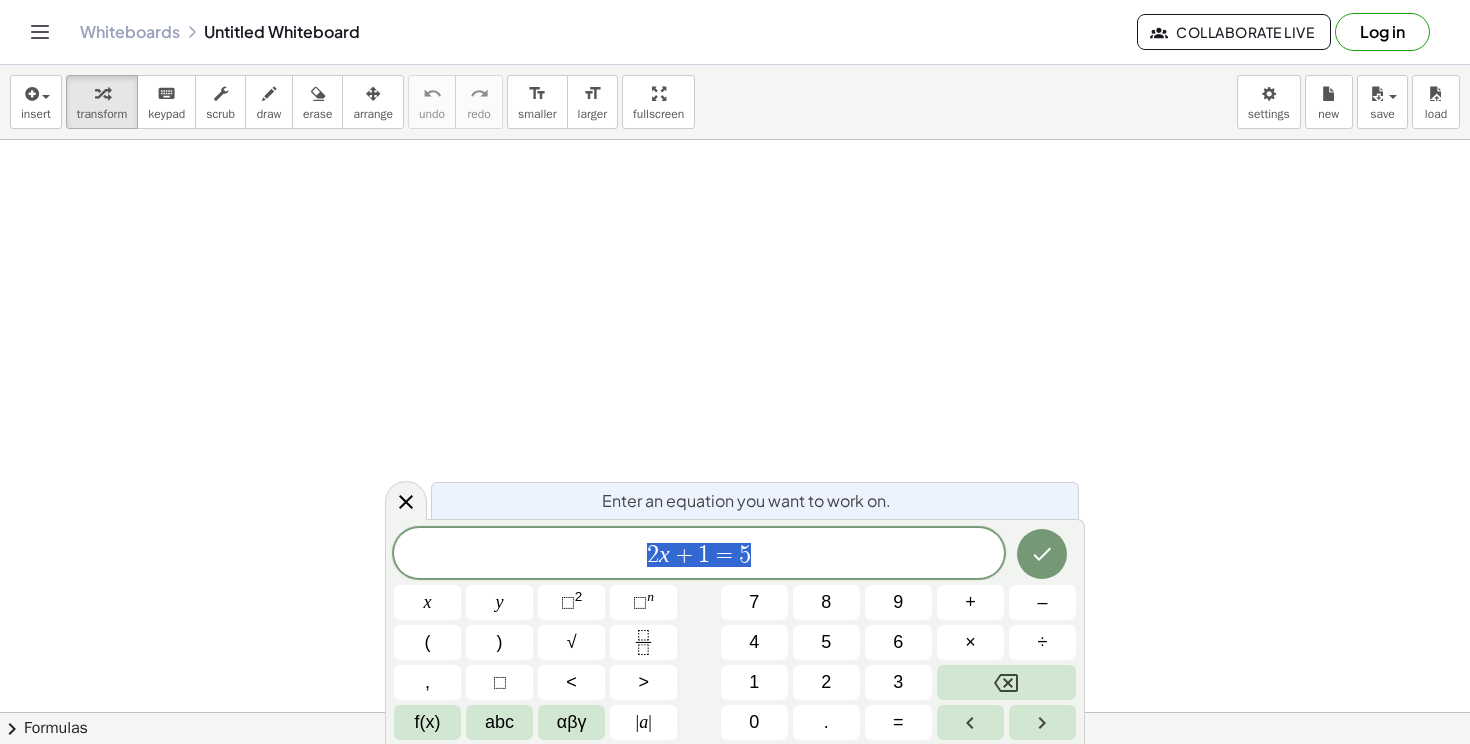 scroll, scrollTop: 0, scrollLeft: 0, axis: both 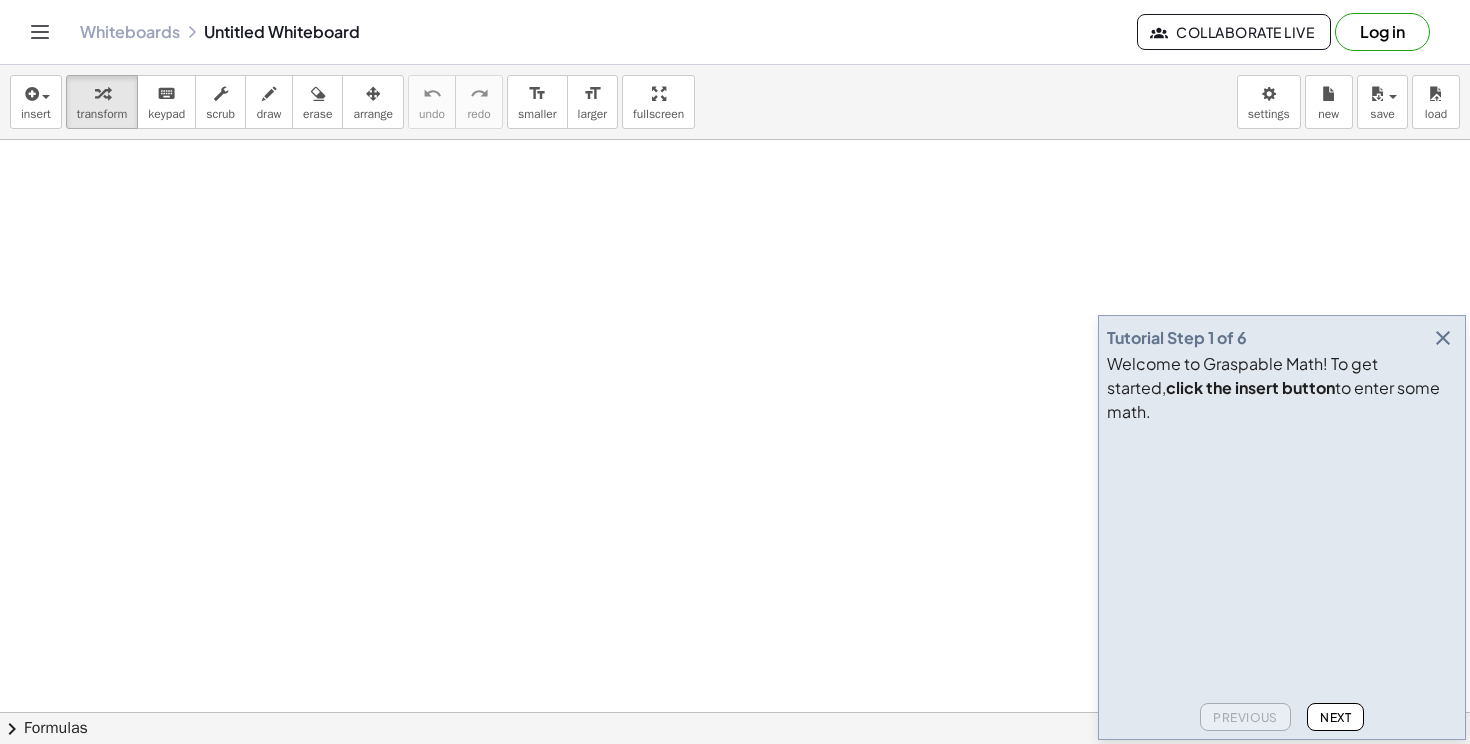 click at bounding box center (1443, 338) 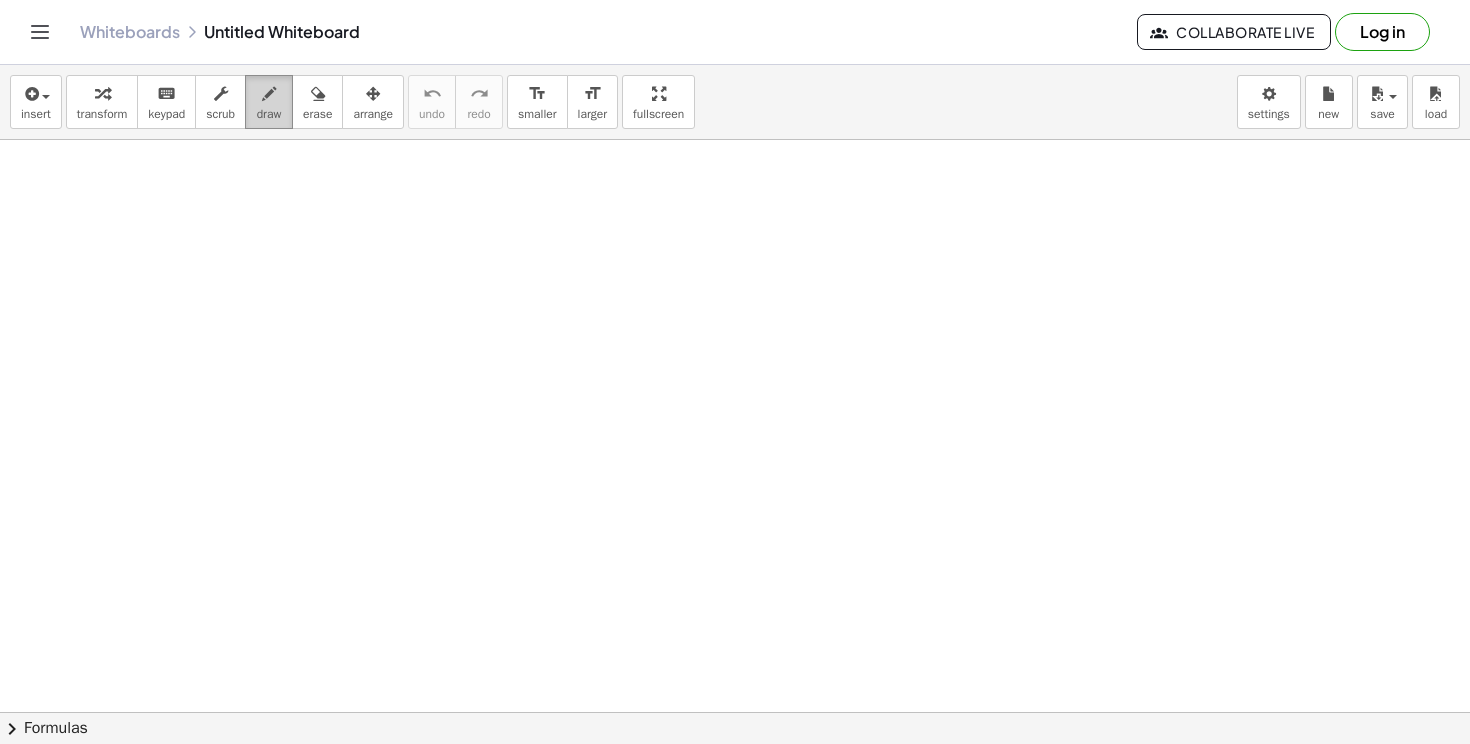 click on "draw" at bounding box center (269, 114) 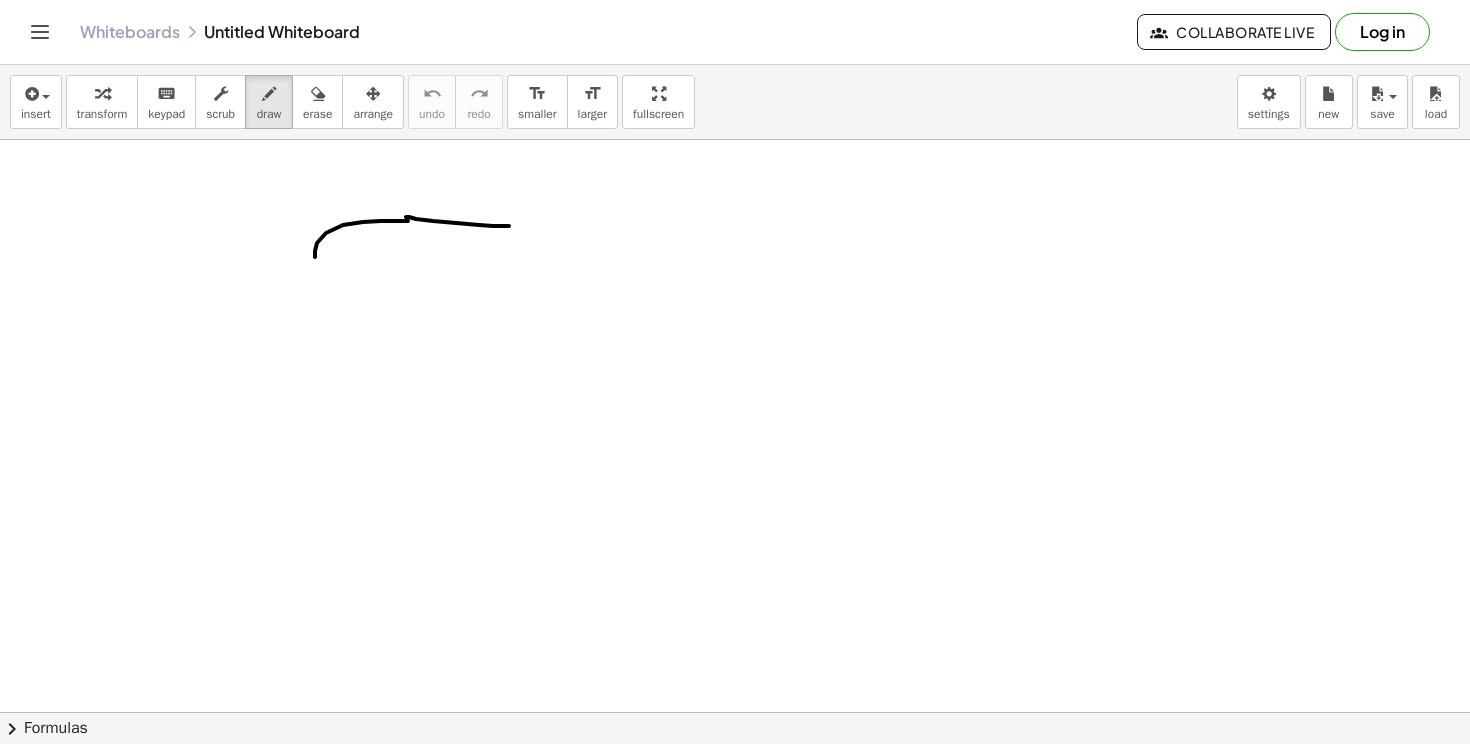 drag, startPoint x: 315, startPoint y: 257, endPoint x: 509, endPoint y: 226, distance: 196.4612 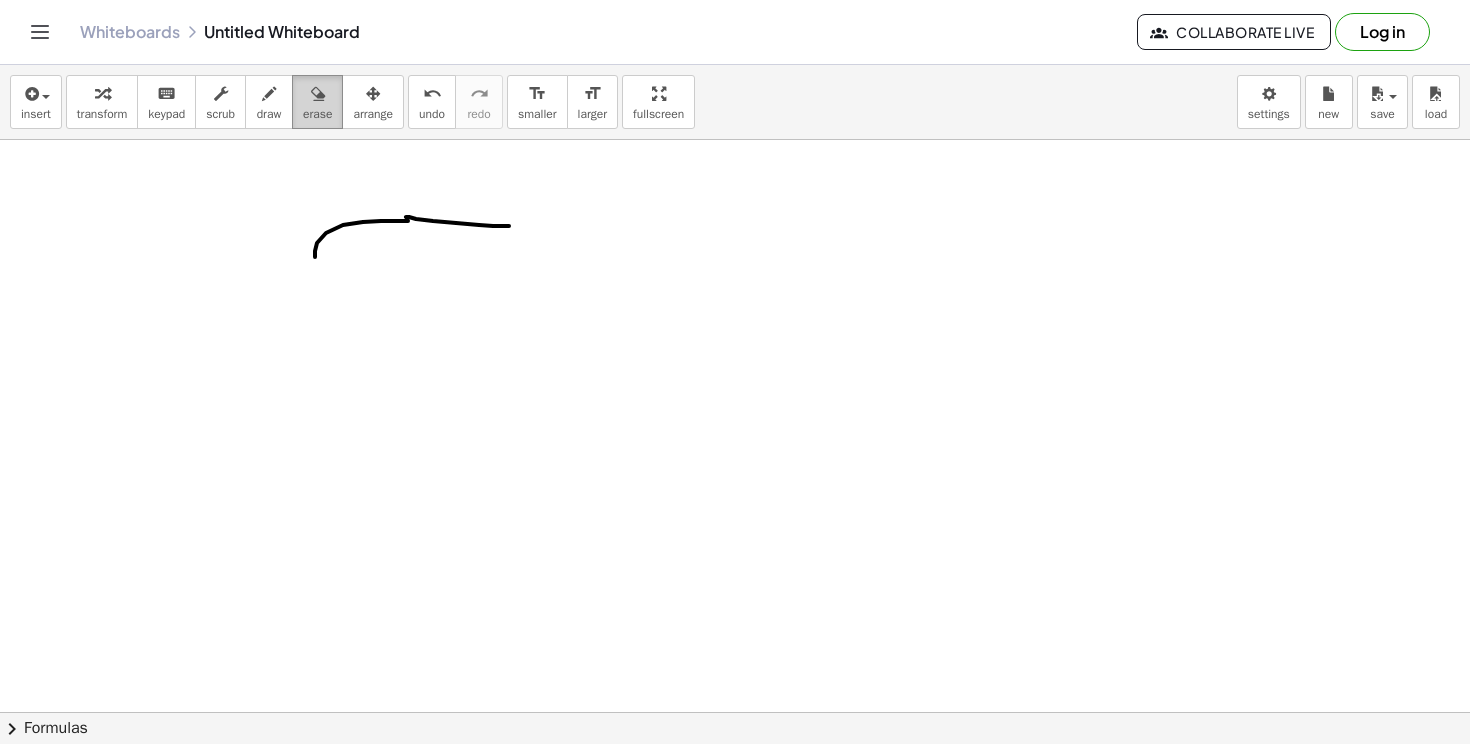 click on "erase" at bounding box center (317, 114) 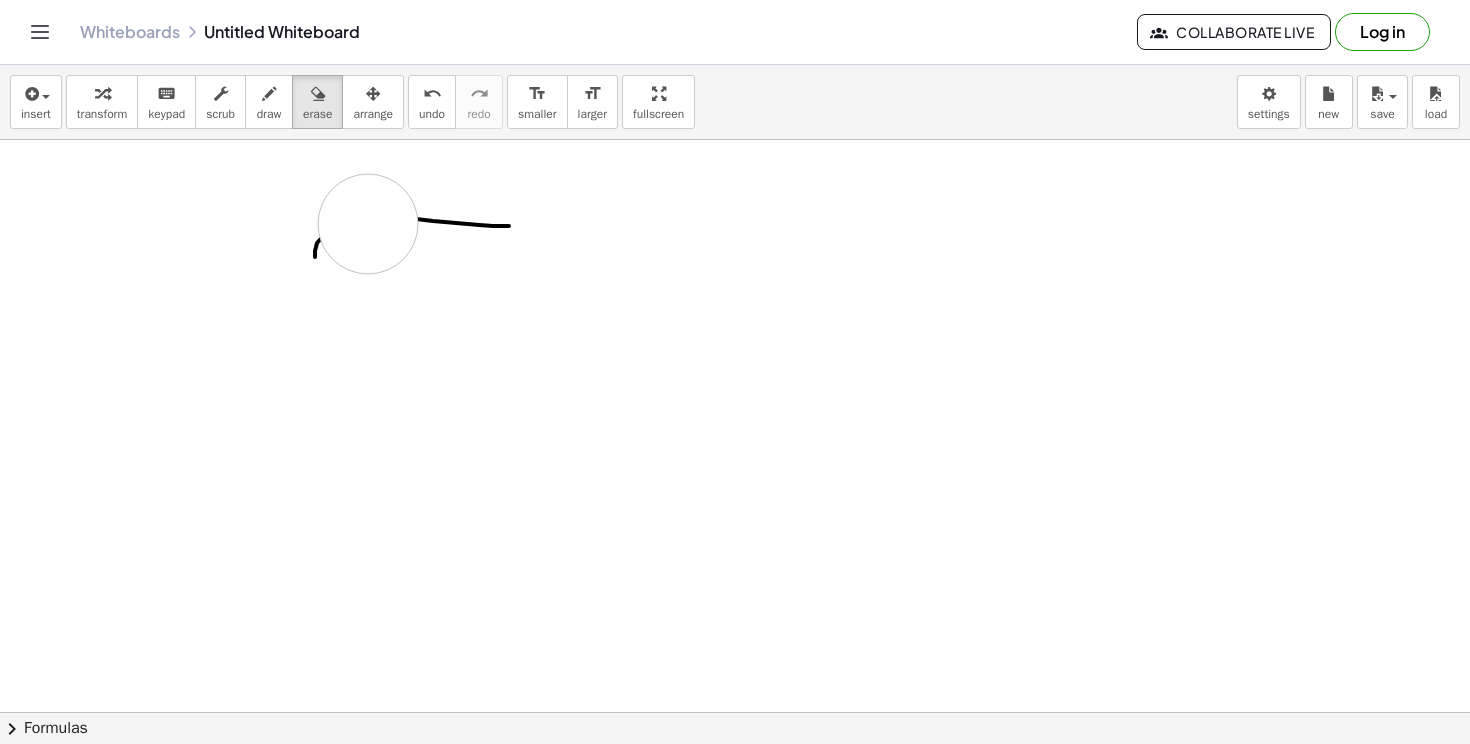 click at bounding box center (735, 777) 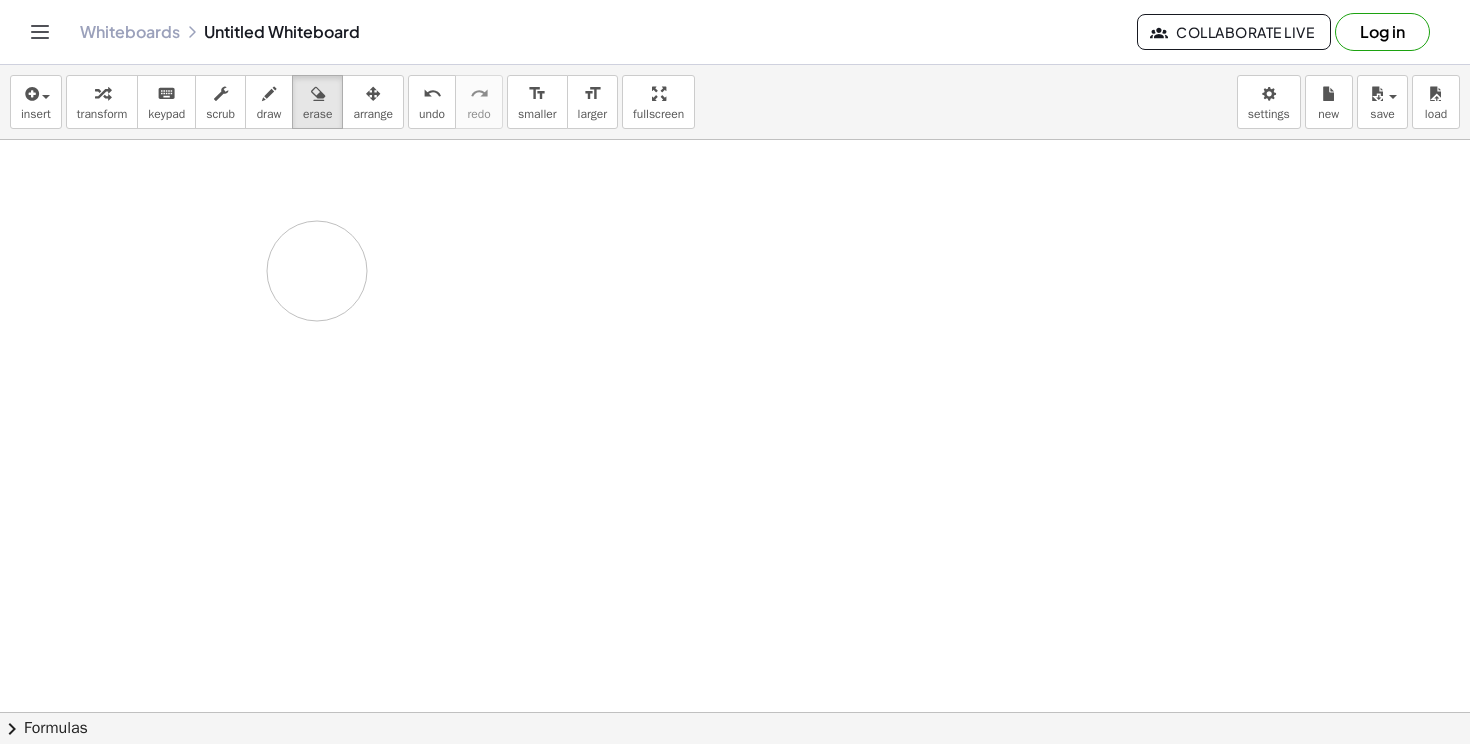 drag, startPoint x: 443, startPoint y: 215, endPoint x: 310, endPoint y: 273, distance: 145.09653 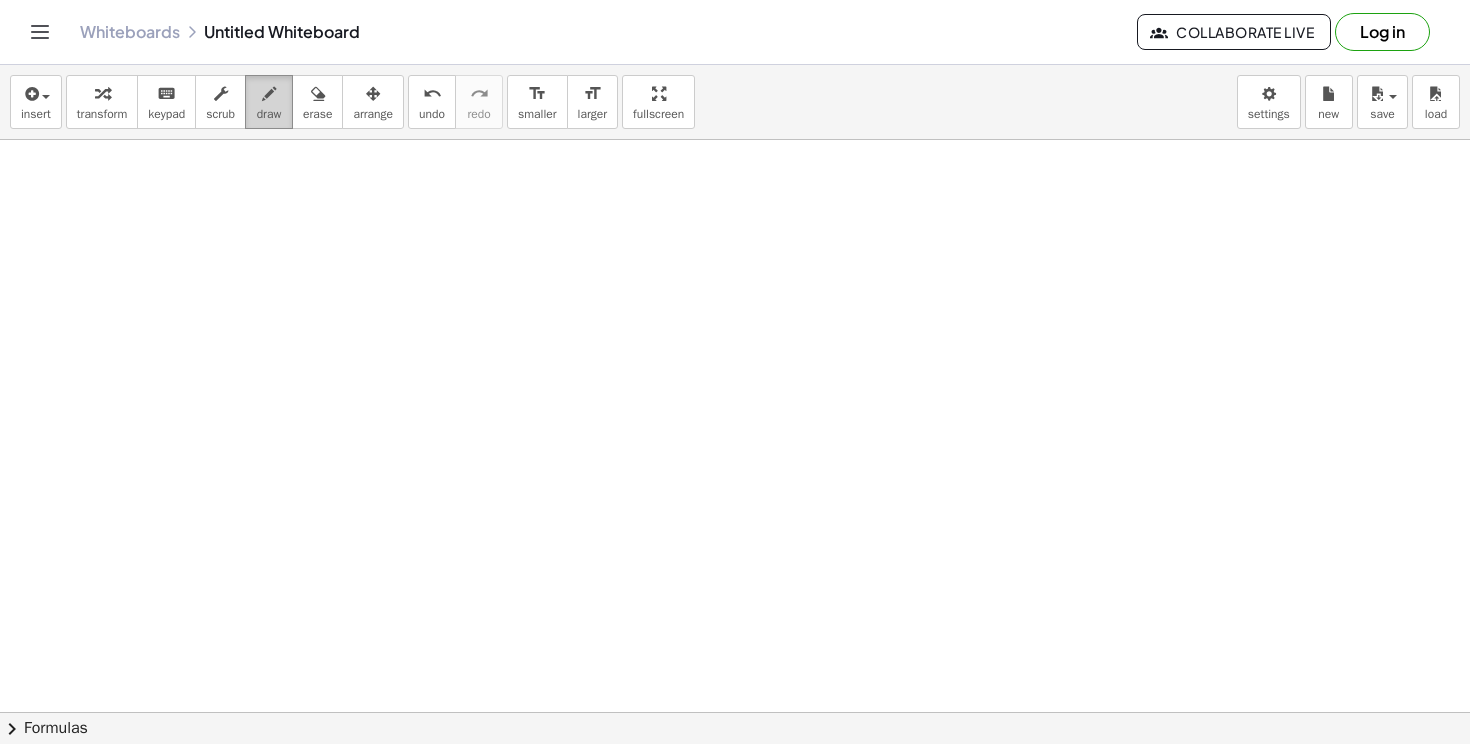 click at bounding box center [269, 94] 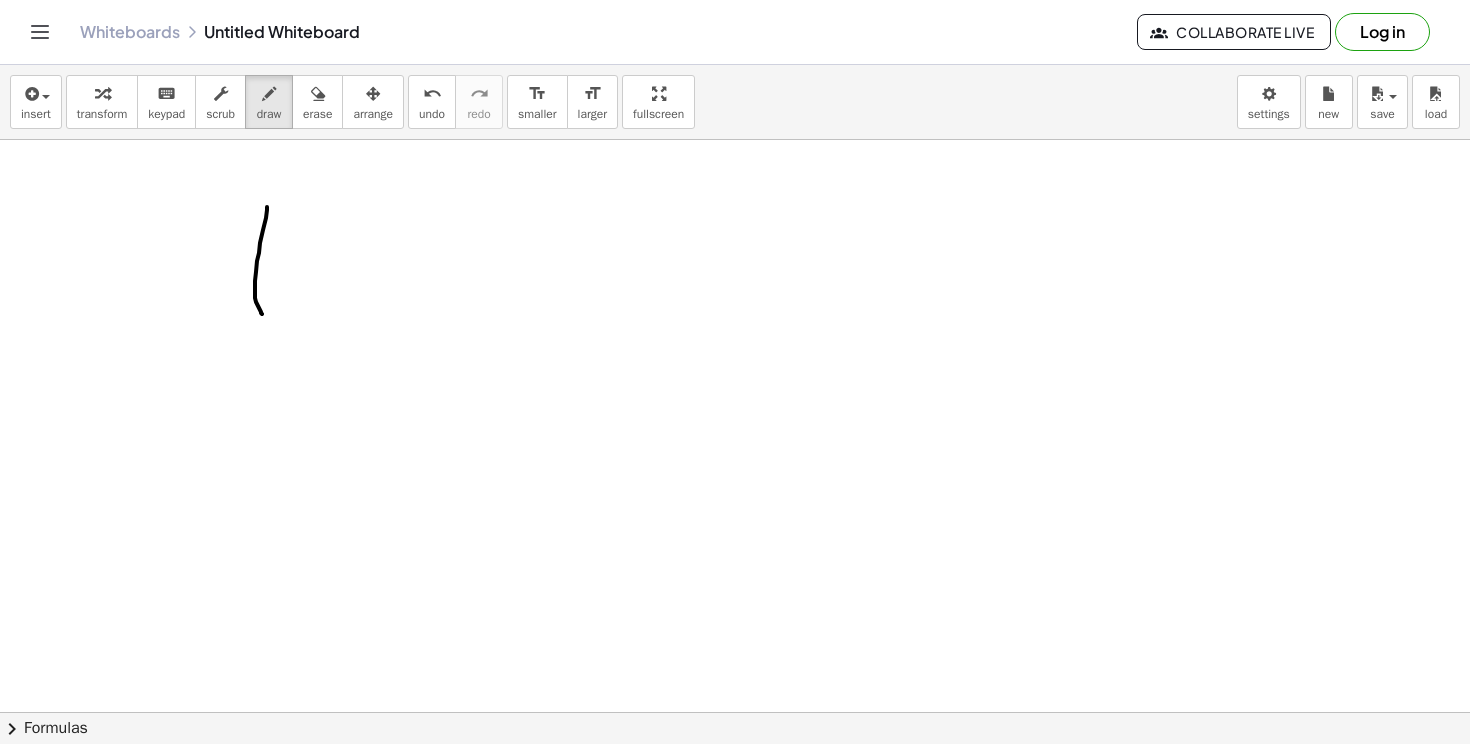 drag, startPoint x: 267, startPoint y: 207, endPoint x: 262, endPoint y: 314, distance: 107.11676 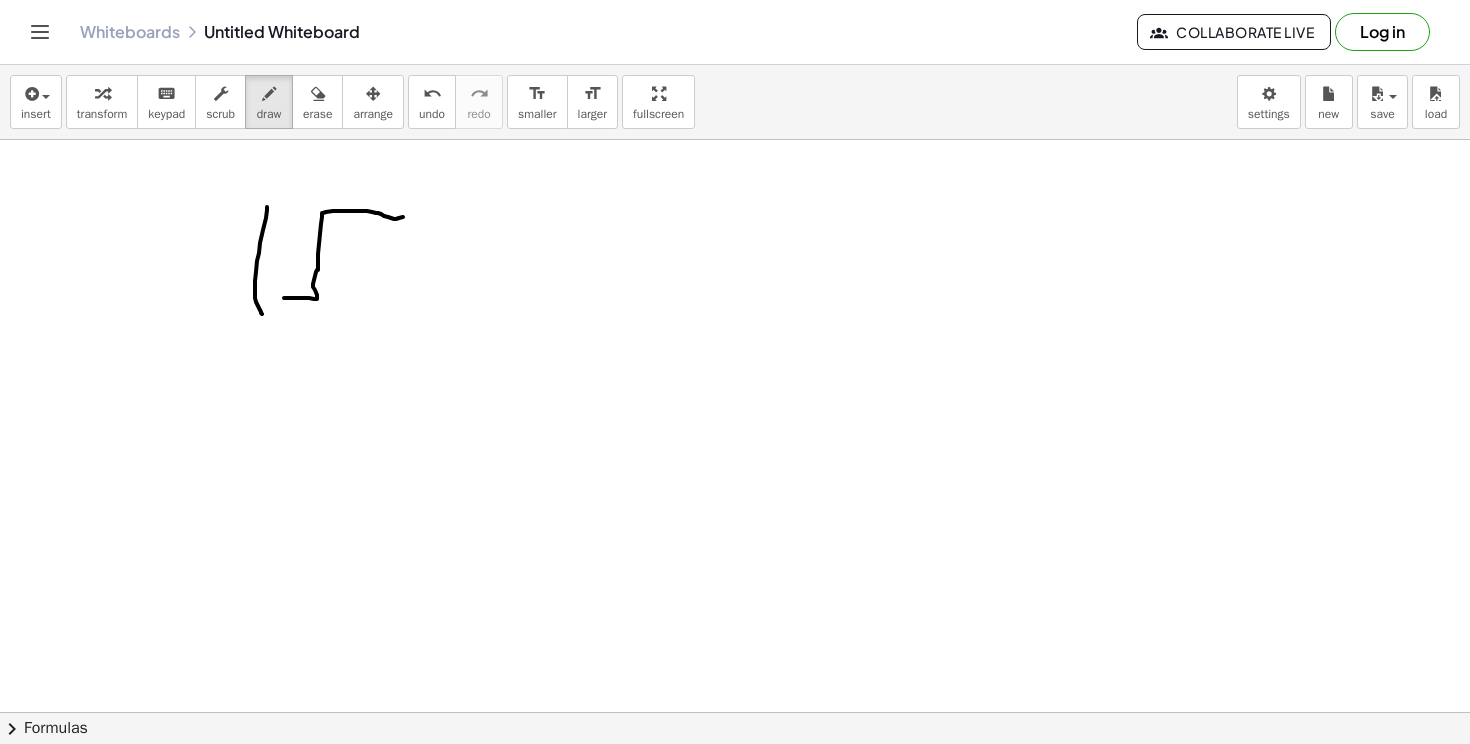 drag, startPoint x: 284, startPoint y: 298, endPoint x: 450, endPoint y: 206, distance: 189.78935 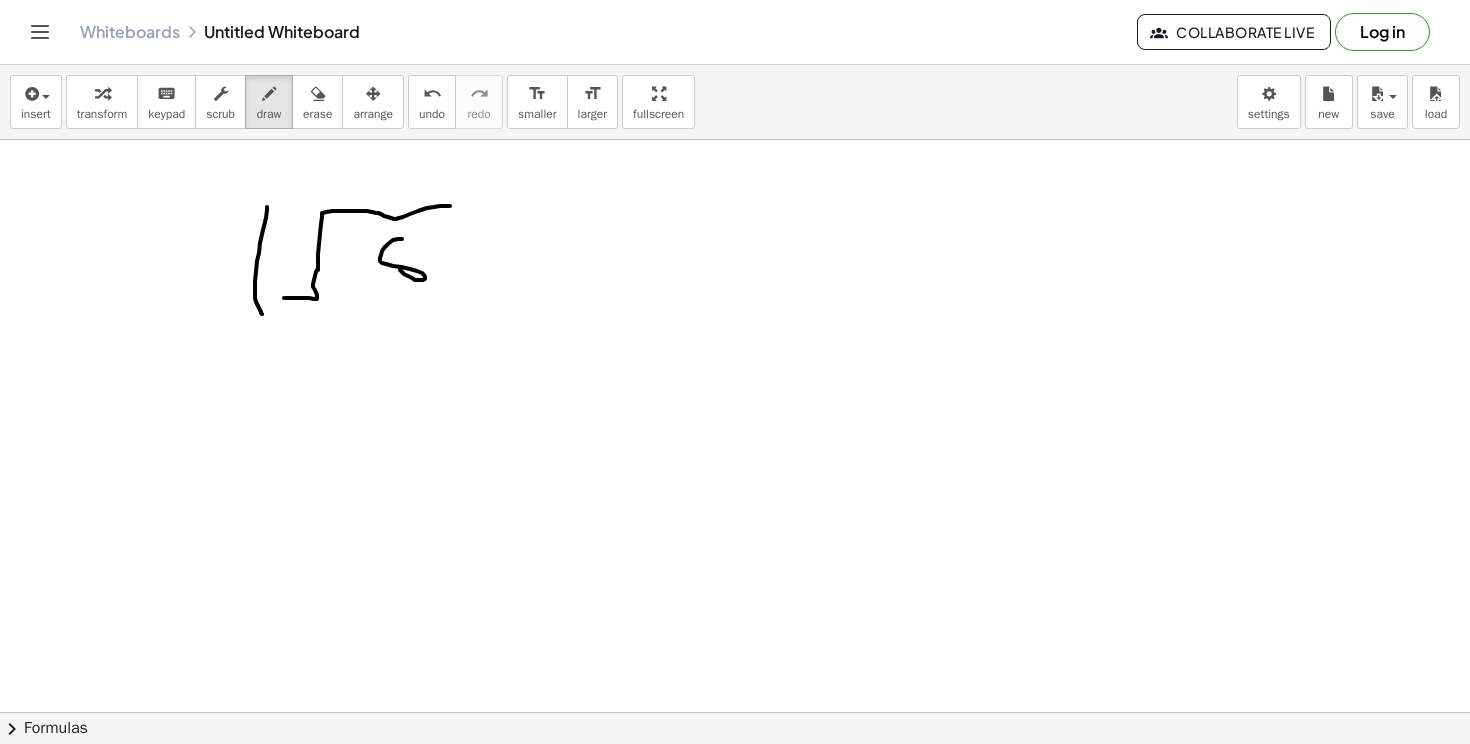 drag, startPoint x: 402, startPoint y: 239, endPoint x: 395, endPoint y: 254, distance: 16.552946 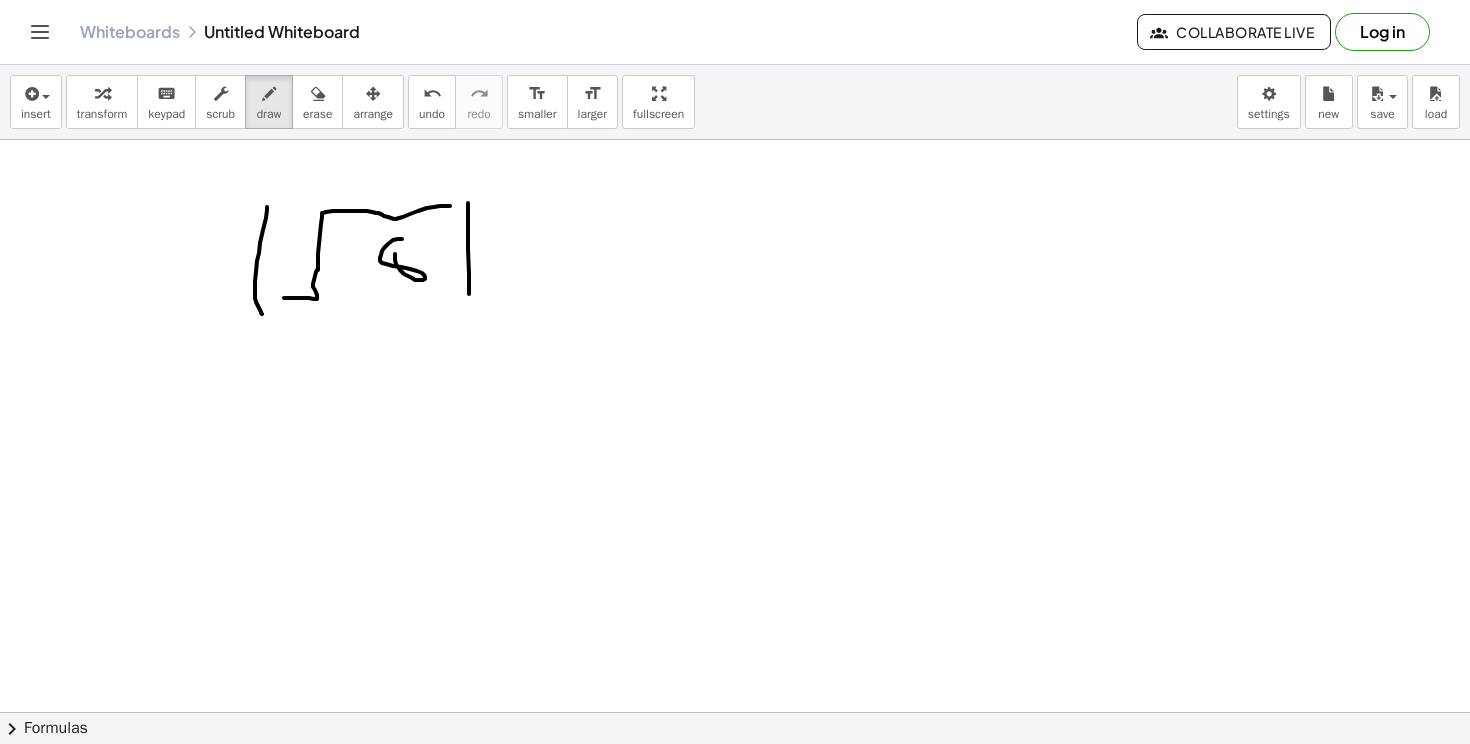 drag, startPoint x: 468, startPoint y: 203, endPoint x: 462, endPoint y: 327, distance: 124.14507 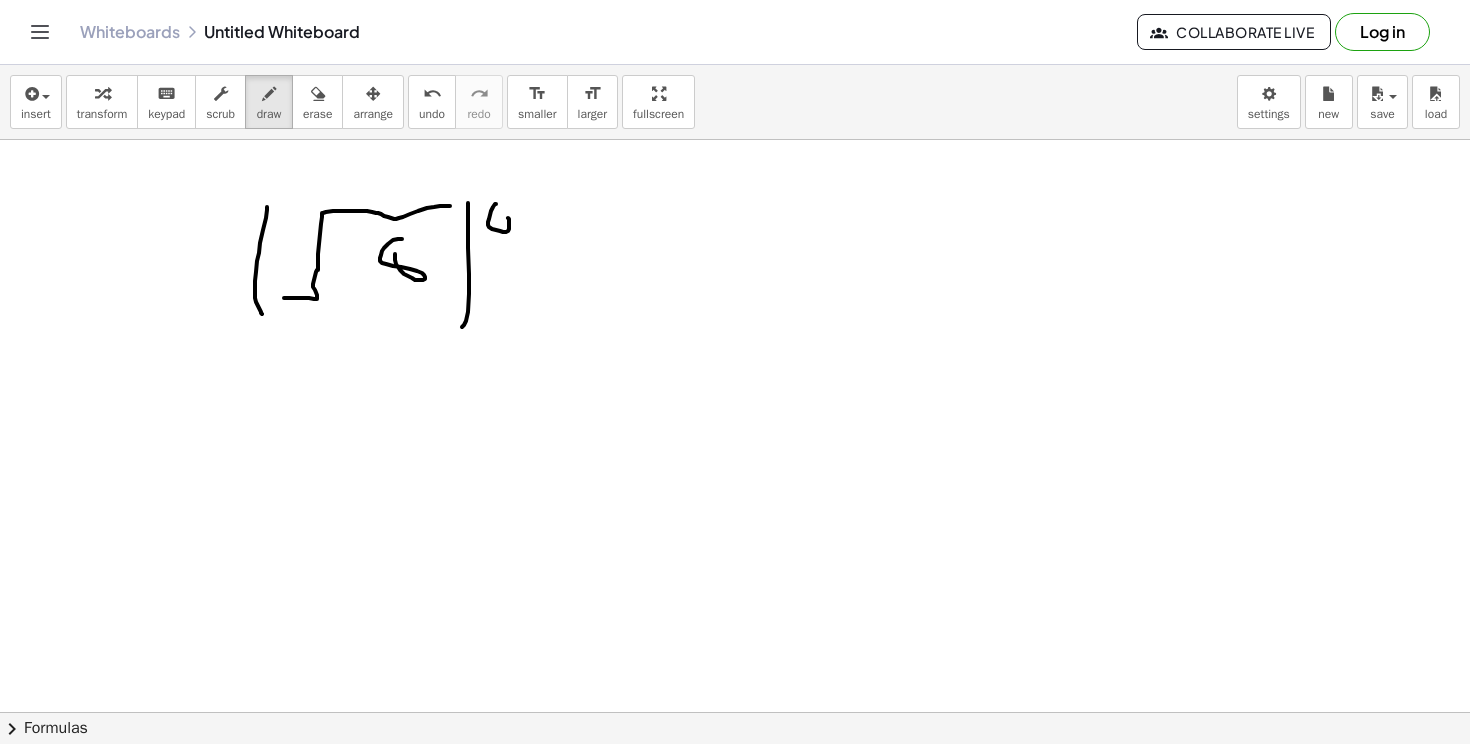 drag, startPoint x: 496, startPoint y: 204, endPoint x: 520, endPoint y: 233, distance: 37.64306 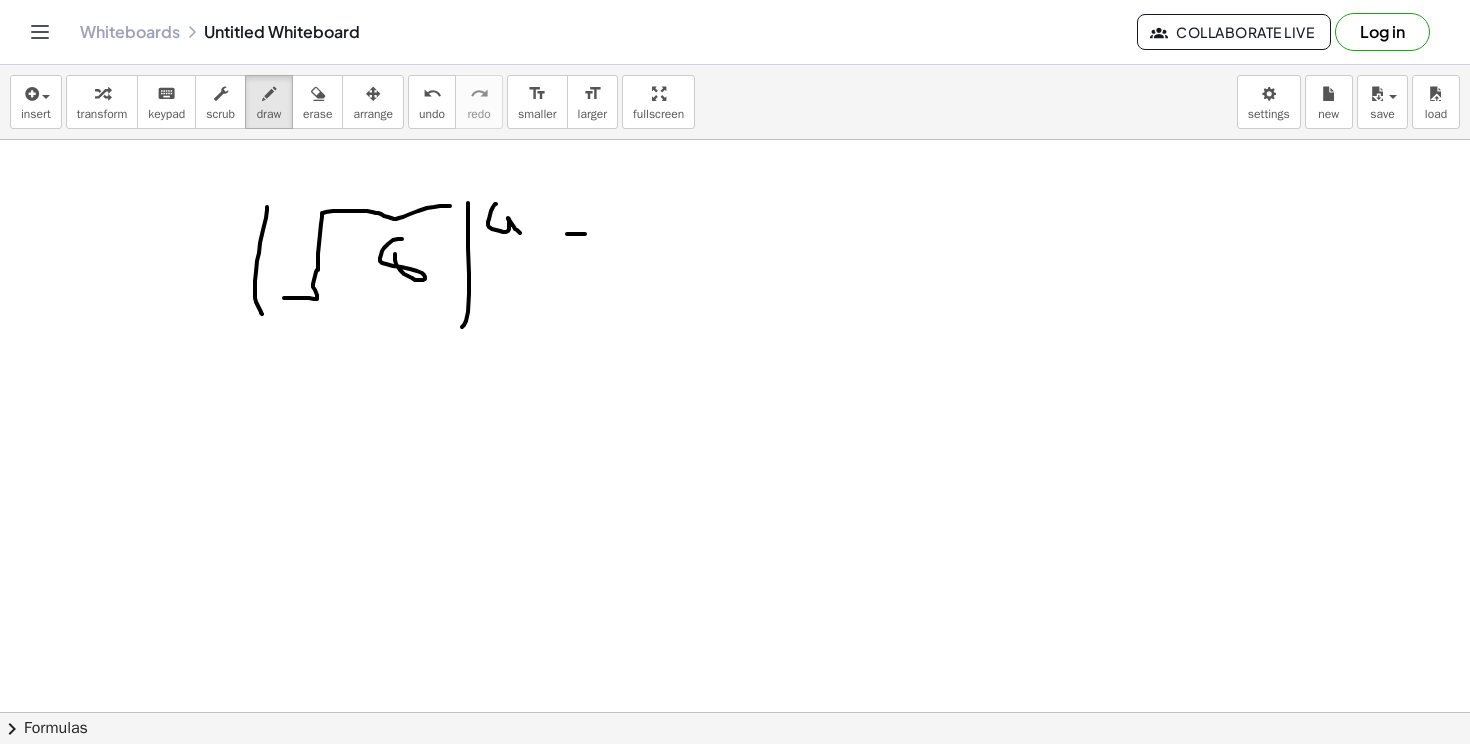 drag, startPoint x: 567, startPoint y: 234, endPoint x: 601, endPoint y: 234, distance: 34 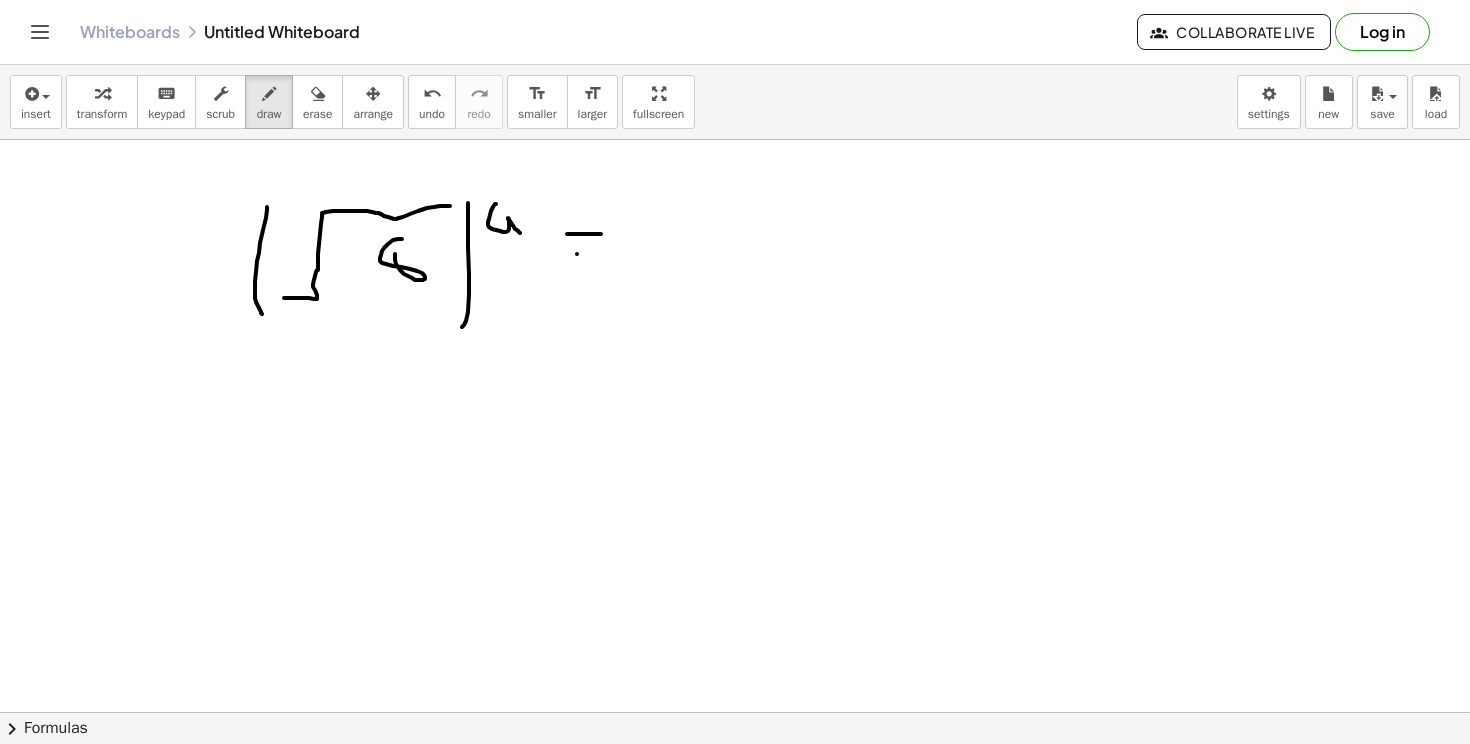 drag, startPoint x: 577, startPoint y: 254, endPoint x: 616, endPoint y: 254, distance: 39 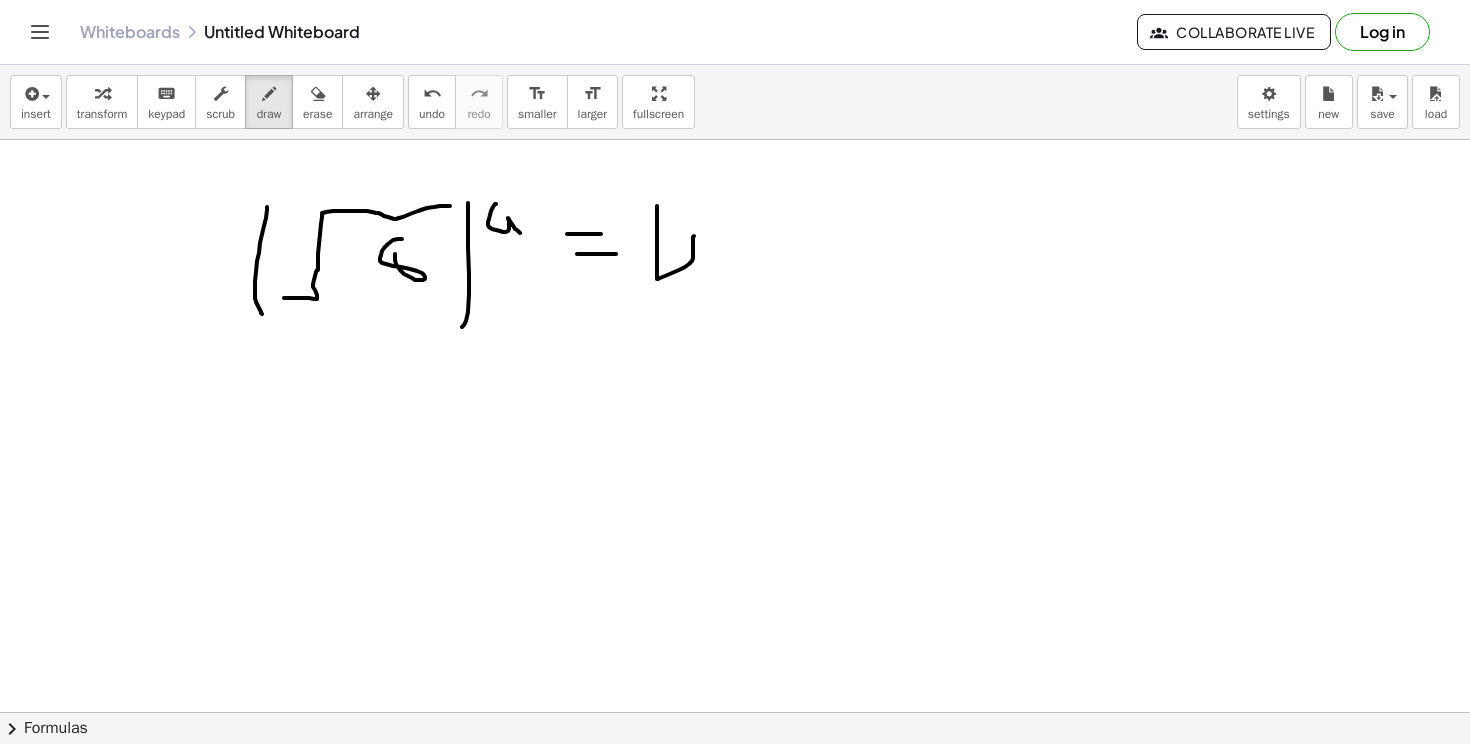 drag, startPoint x: 657, startPoint y: 206, endPoint x: 682, endPoint y: 304, distance: 101.13852 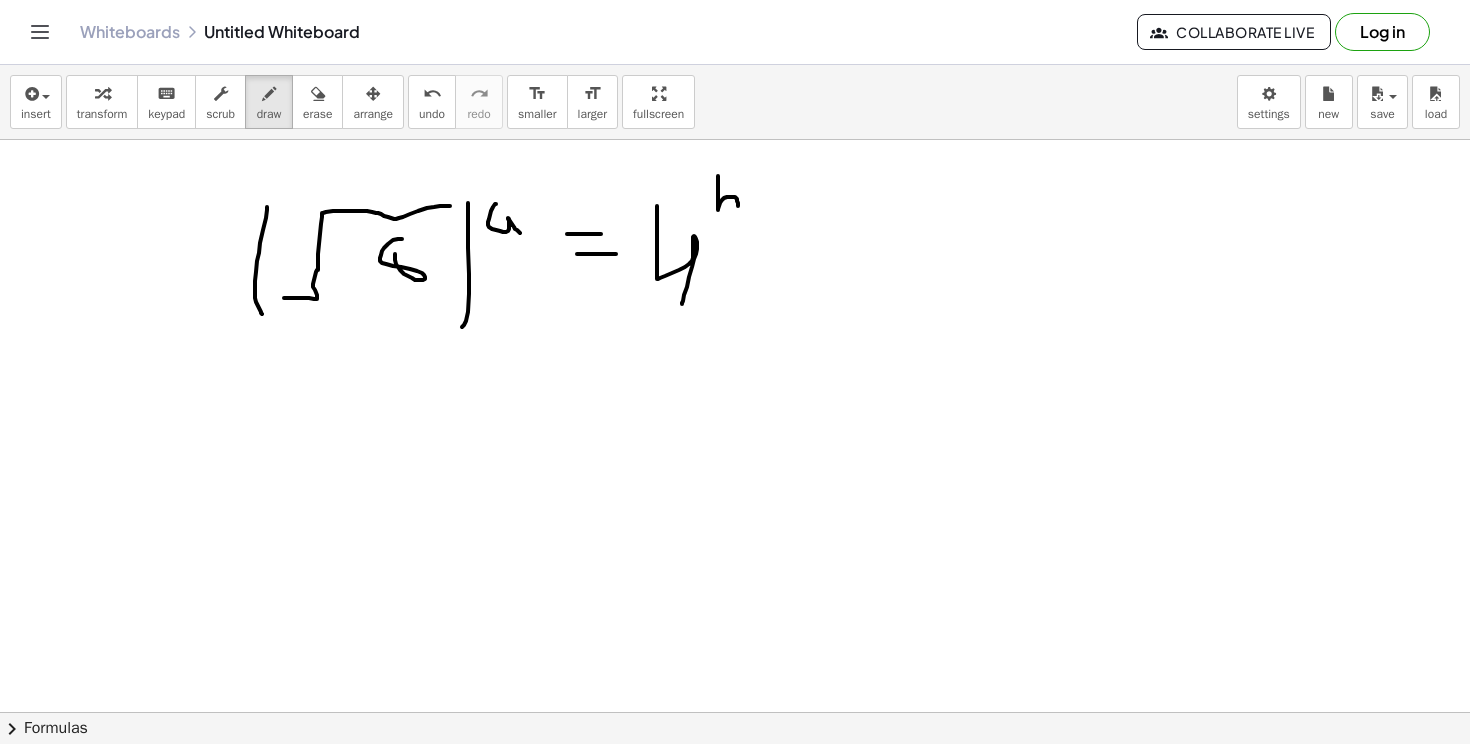 drag, startPoint x: 718, startPoint y: 176, endPoint x: 724, endPoint y: 212, distance: 36.496574 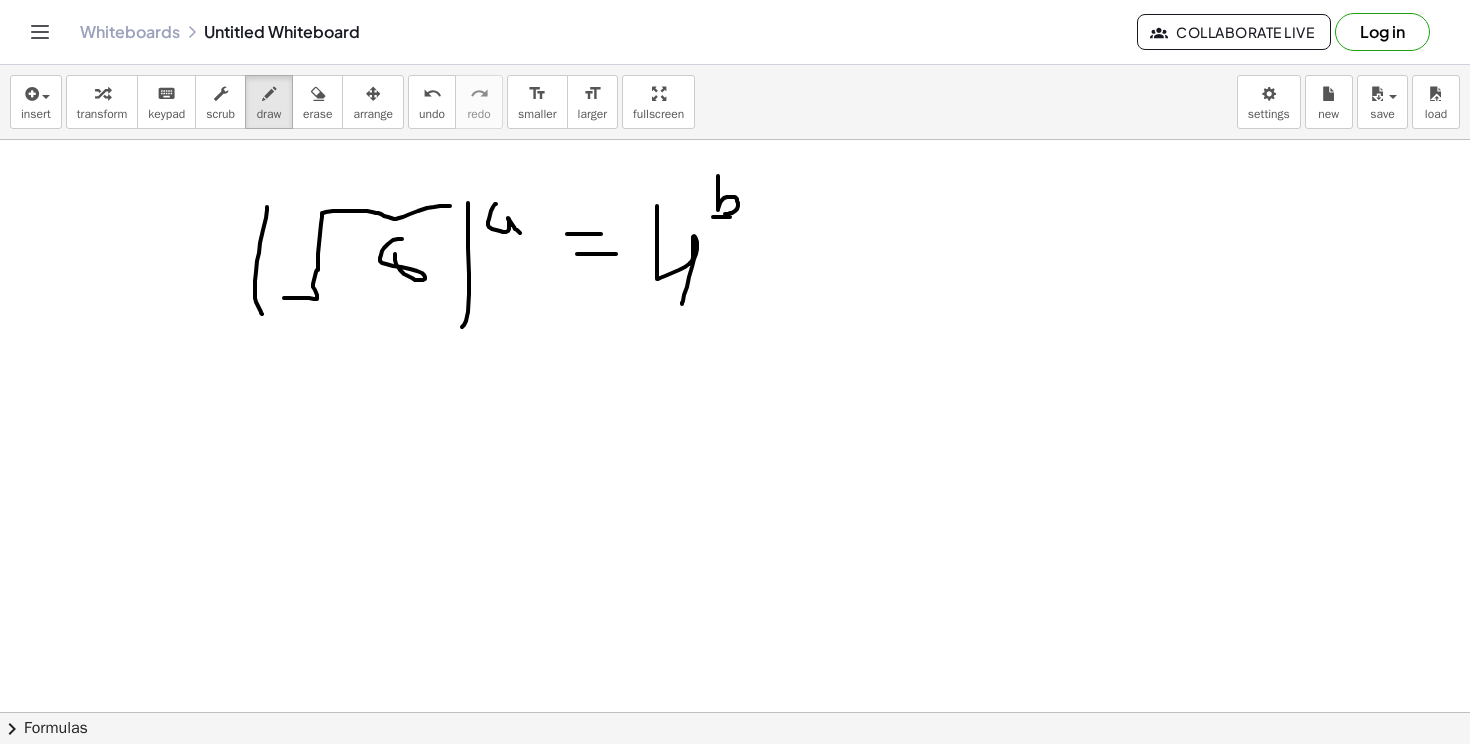drag, startPoint x: 713, startPoint y: 217, endPoint x: 755, endPoint y: 217, distance: 42 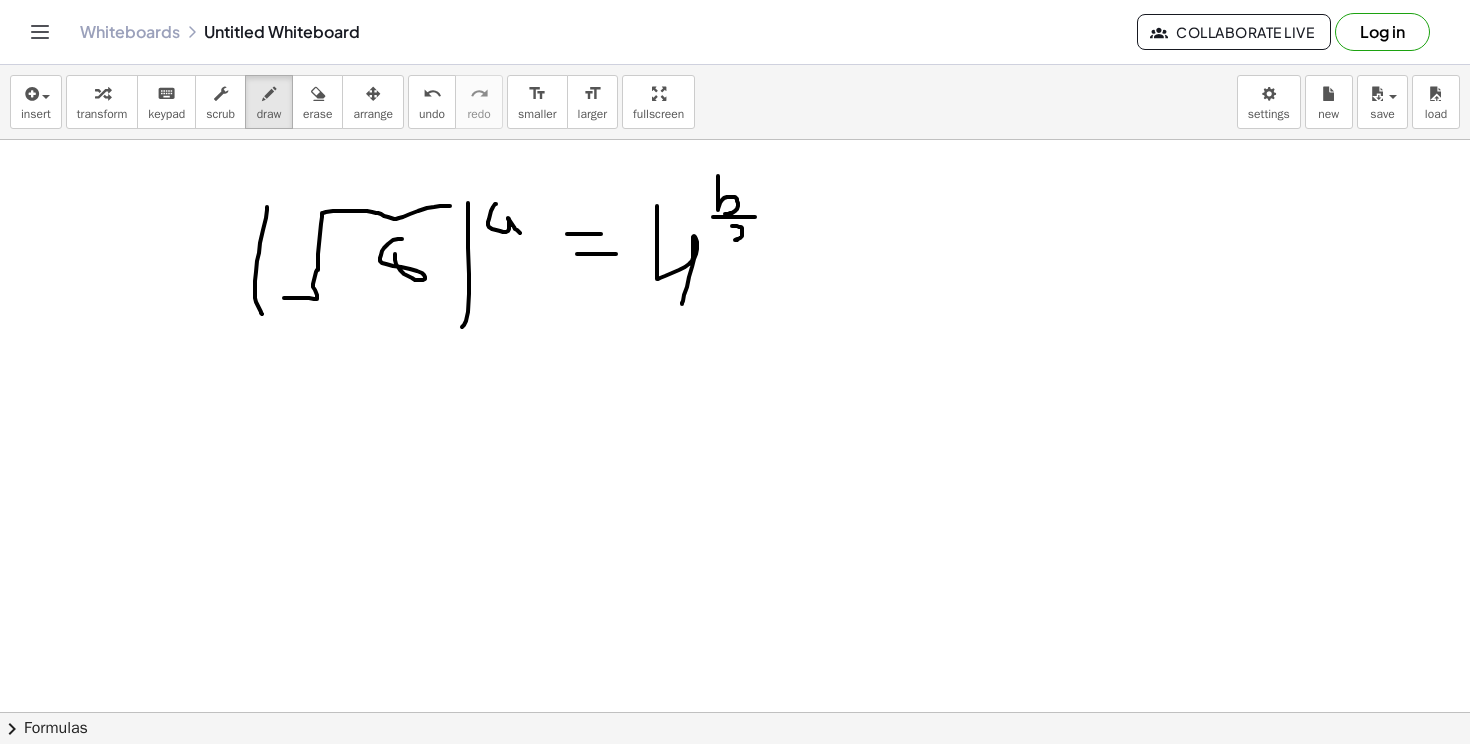 drag, startPoint x: 732, startPoint y: 226, endPoint x: 733, endPoint y: 255, distance: 29.017237 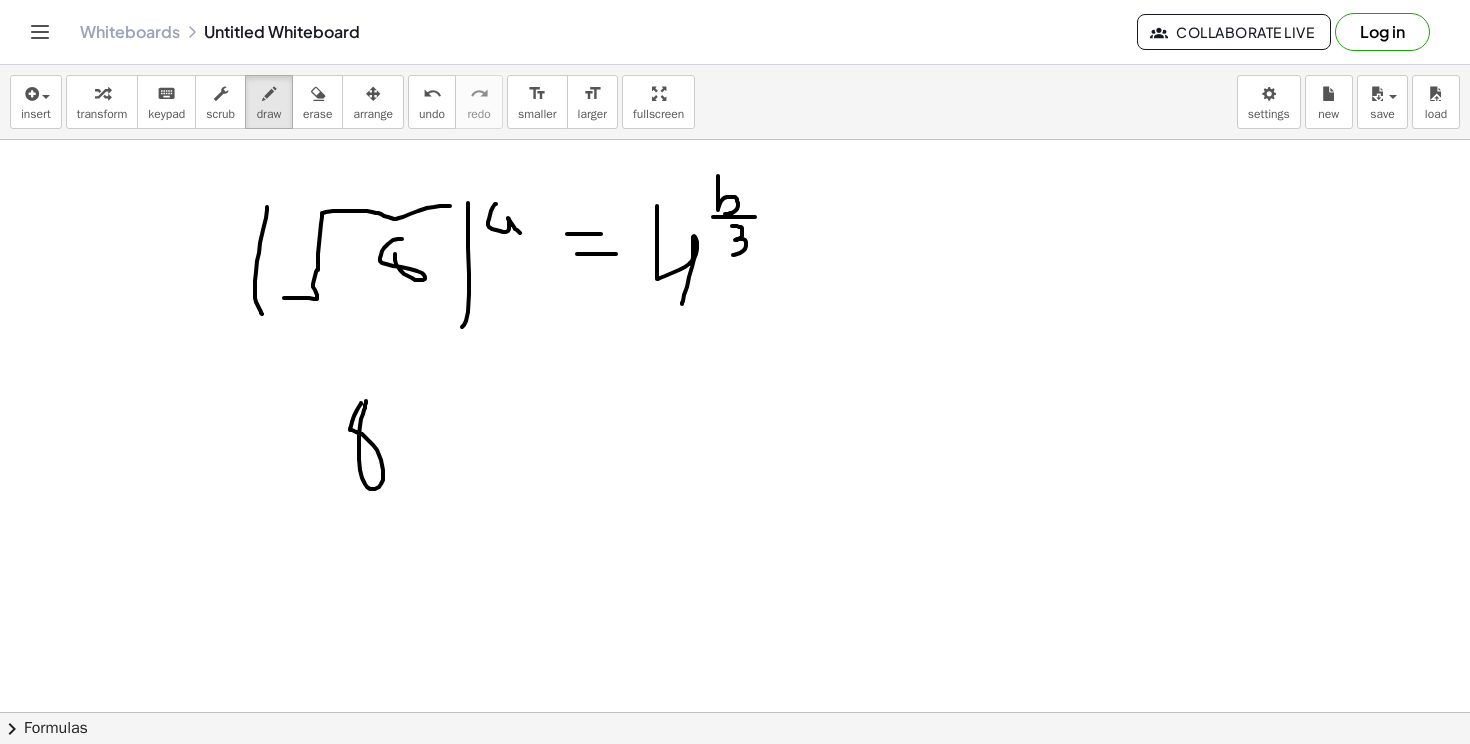 click at bounding box center [735, 777] 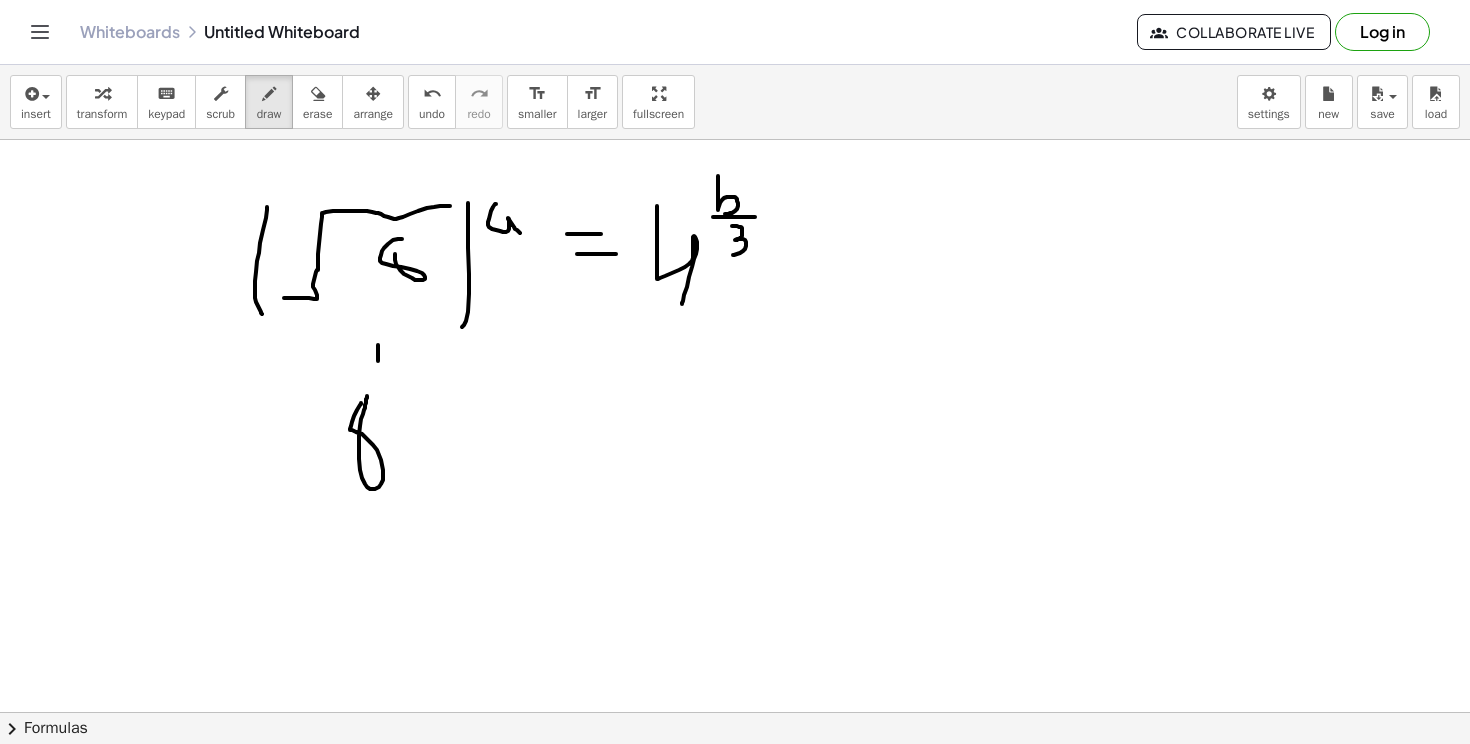 drag, startPoint x: 378, startPoint y: 345, endPoint x: 378, endPoint y: 381, distance: 36 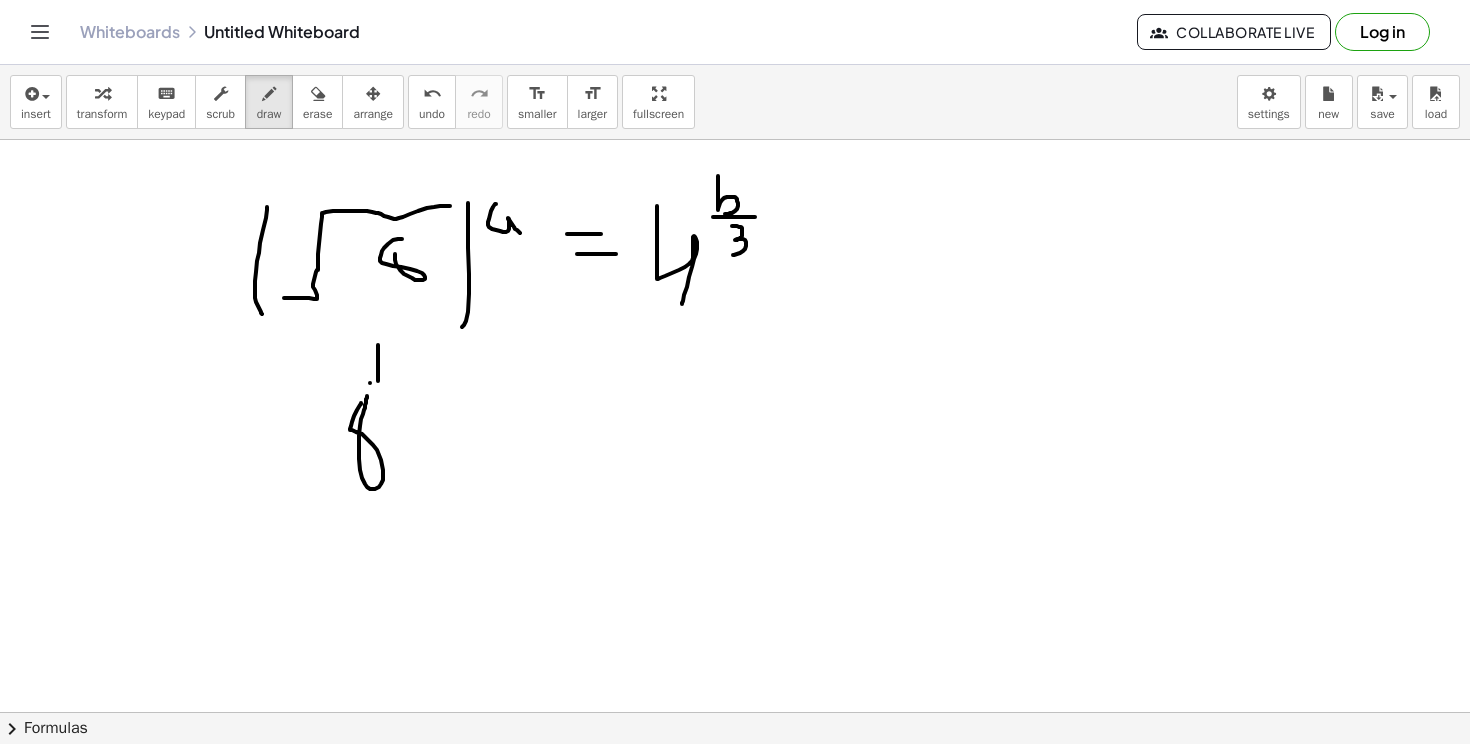 drag, startPoint x: 370, startPoint y: 383, endPoint x: 389, endPoint y: 383, distance: 19 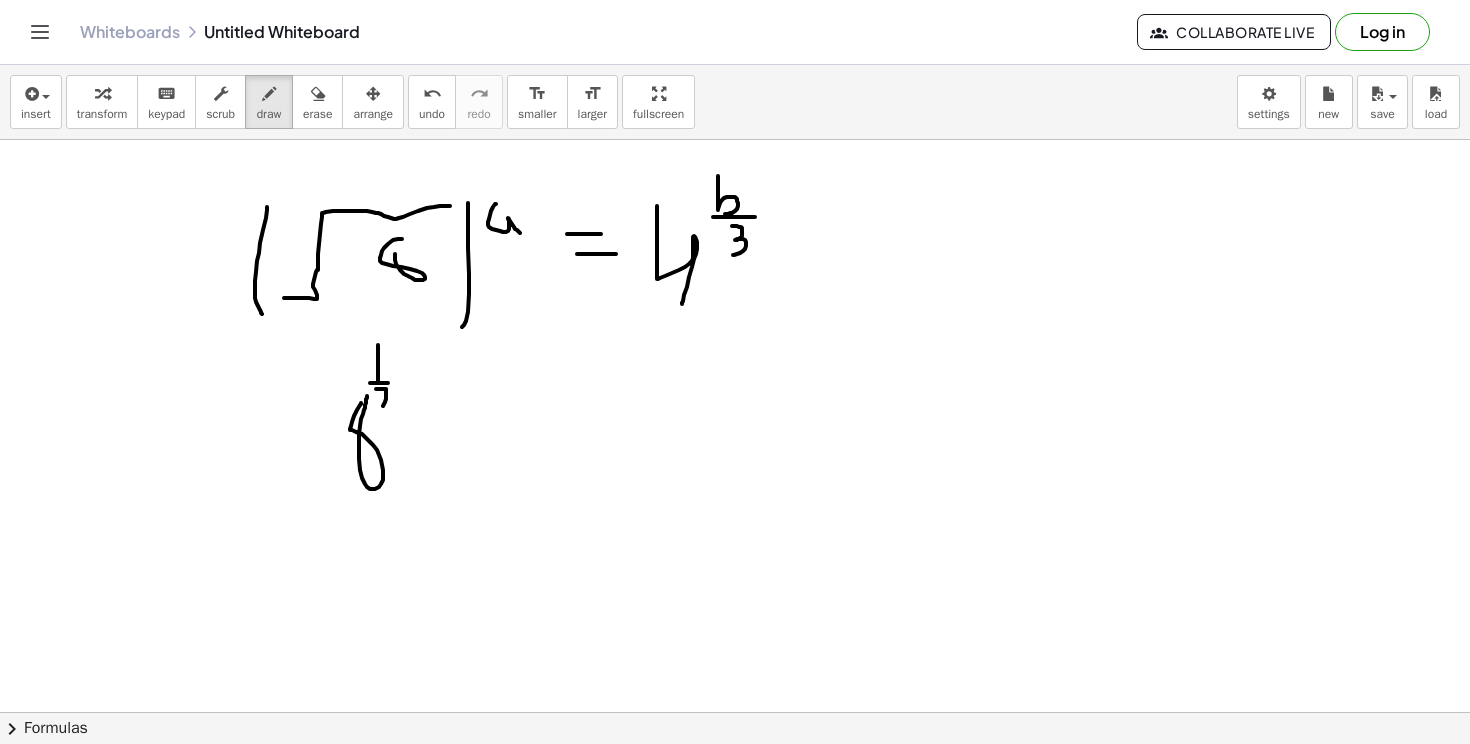 drag, startPoint x: 376, startPoint y: 389, endPoint x: 392, endPoint y: 404, distance: 21.931713 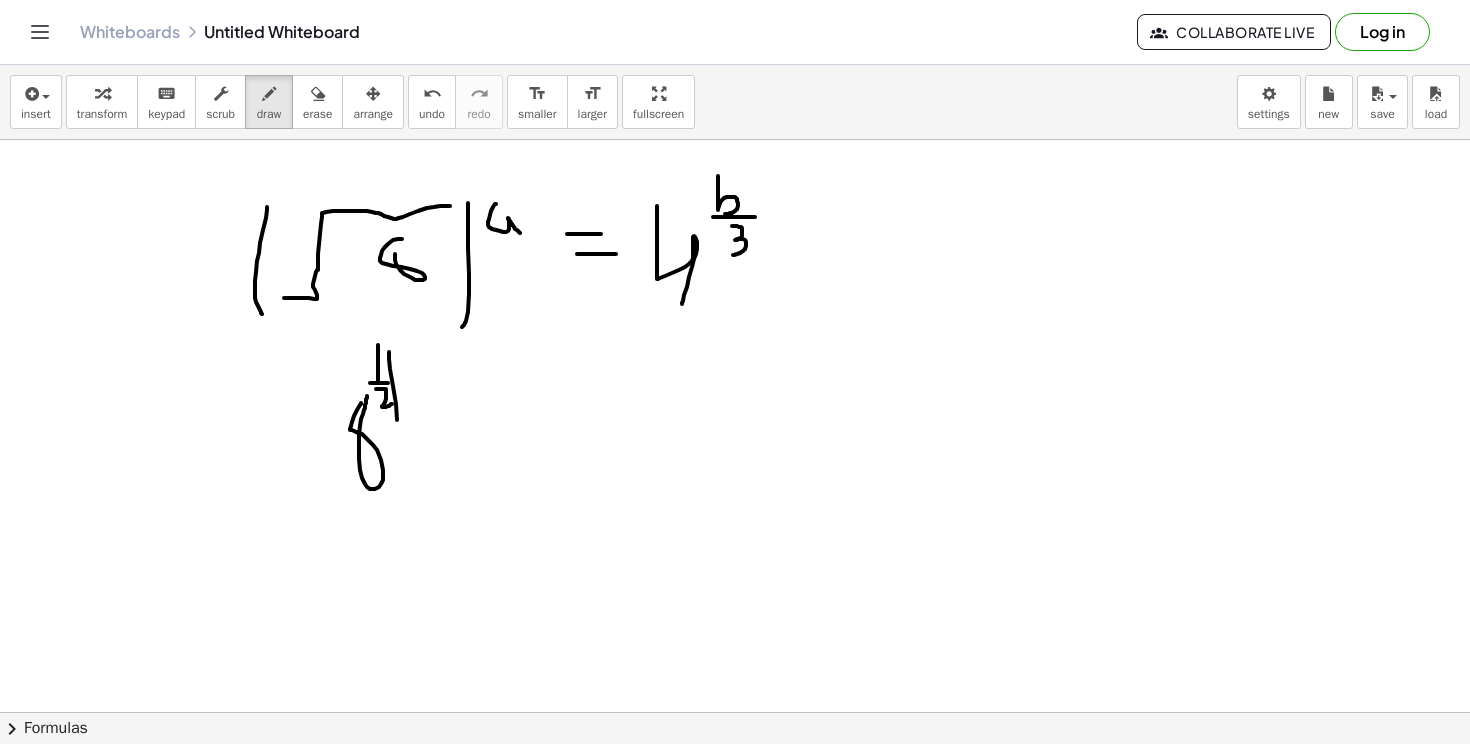 drag, startPoint x: 389, startPoint y: 352, endPoint x: 389, endPoint y: 486, distance: 134 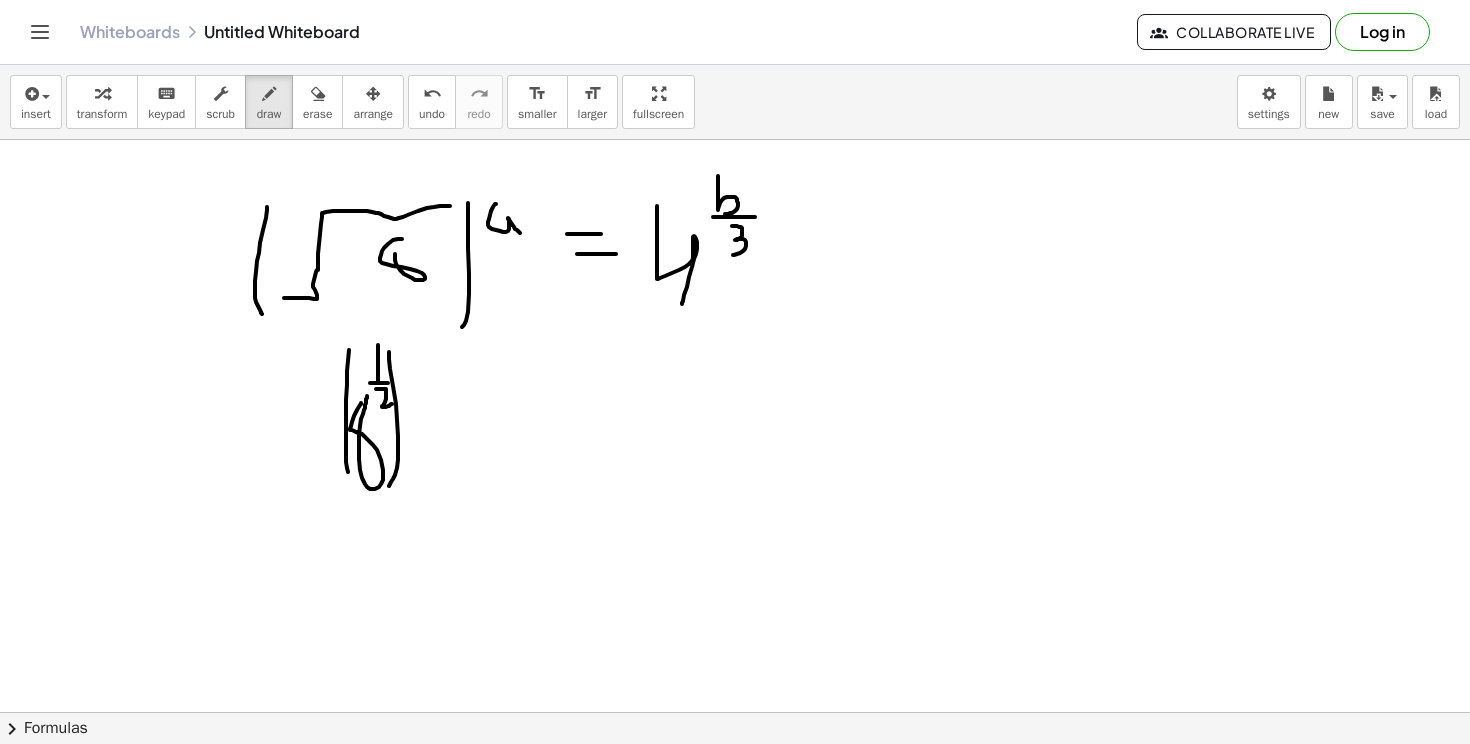 drag, startPoint x: 349, startPoint y: 350, endPoint x: 354, endPoint y: 480, distance: 130.09612 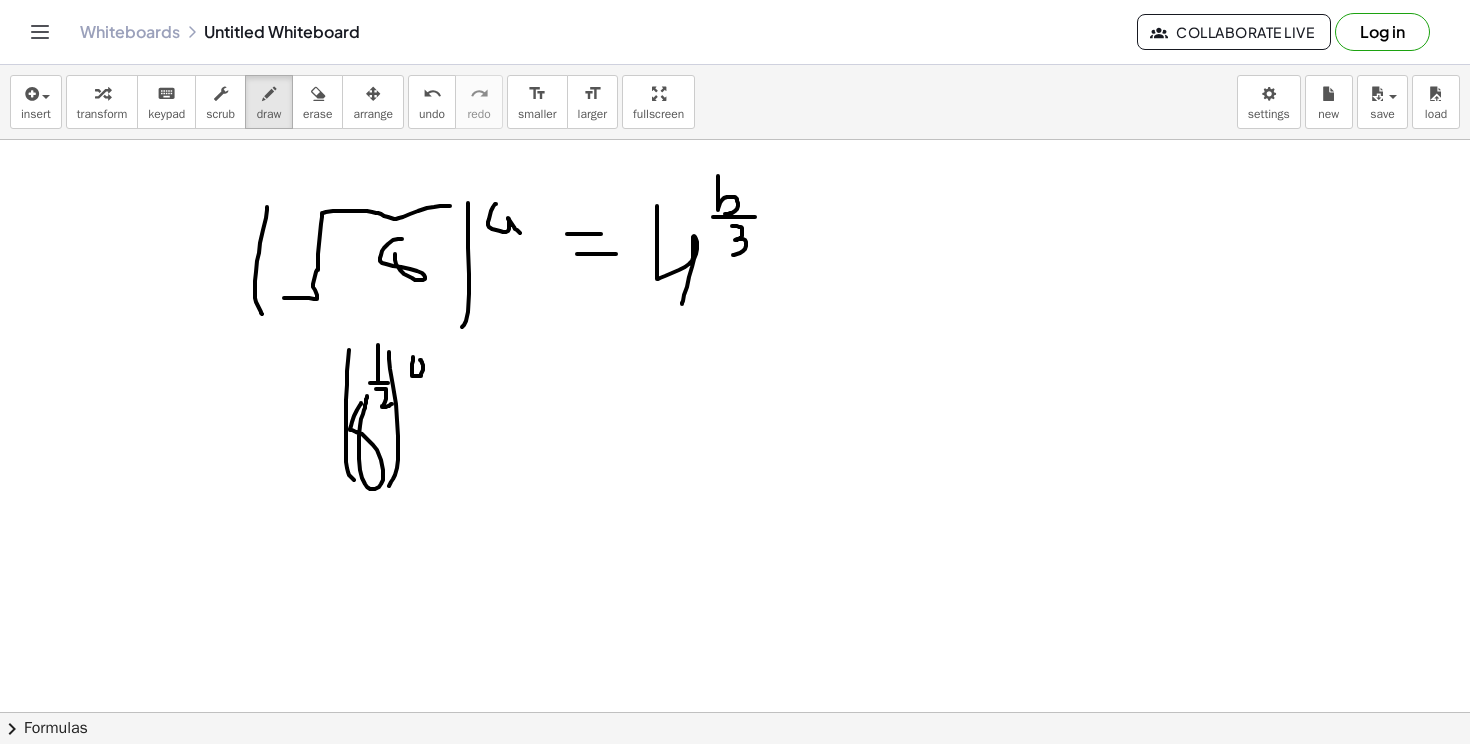 drag, startPoint x: 413, startPoint y: 357, endPoint x: 432, endPoint y: 376, distance: 26.870058 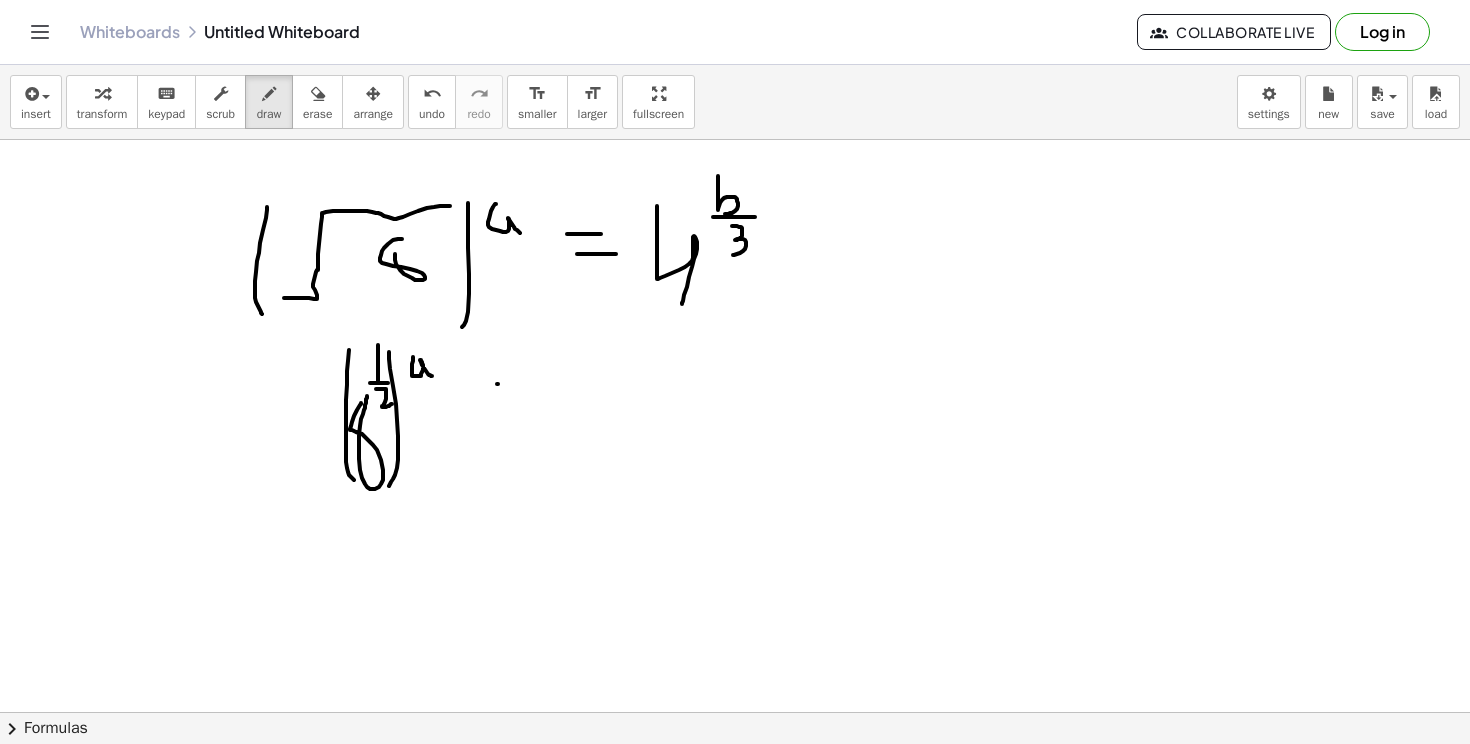 drag, startPoint x: 497, startPoint y: 384, endPoint x: 525, endPoint y: 384, distance: 28 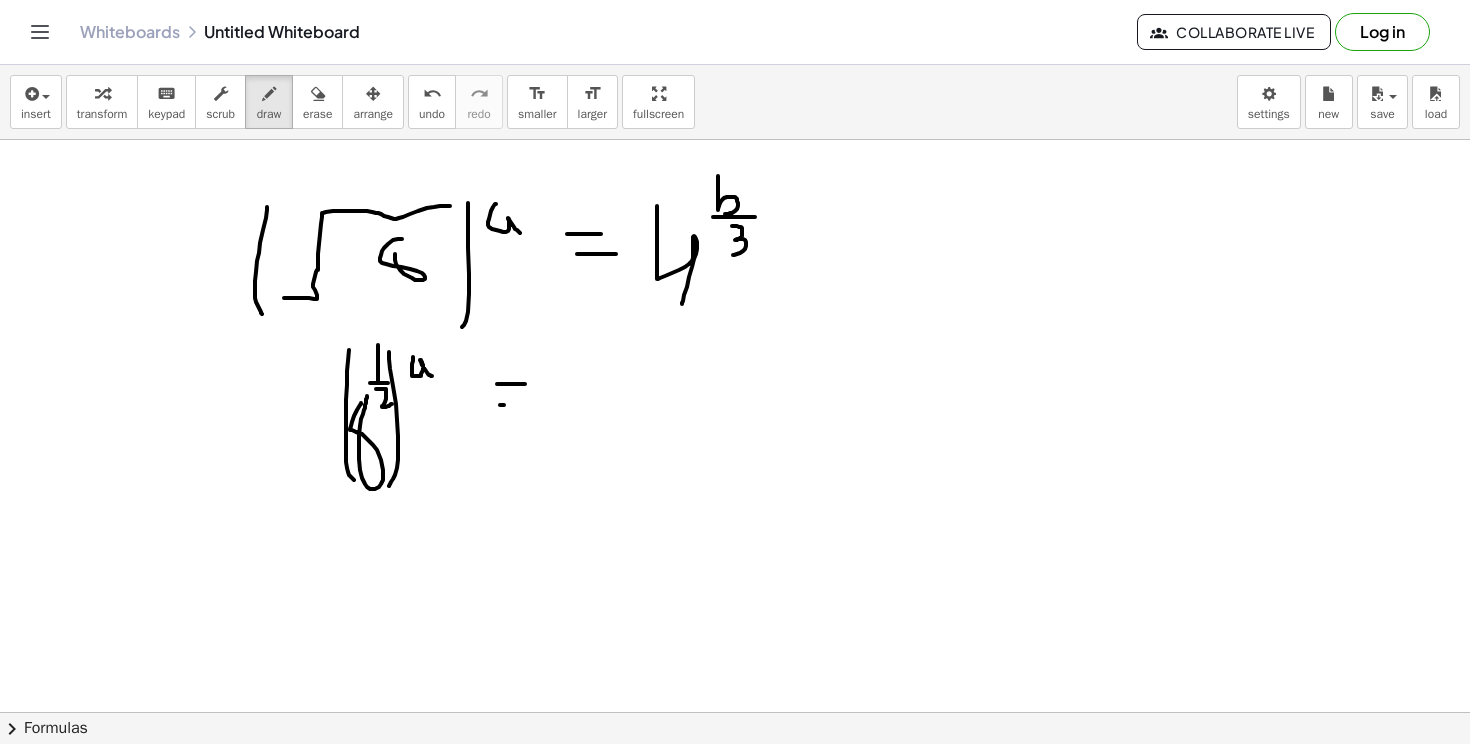 drag, startPoint x: 500, startPoint y: 405, endPoint x: 529, endPoint y: 405, distance: 29 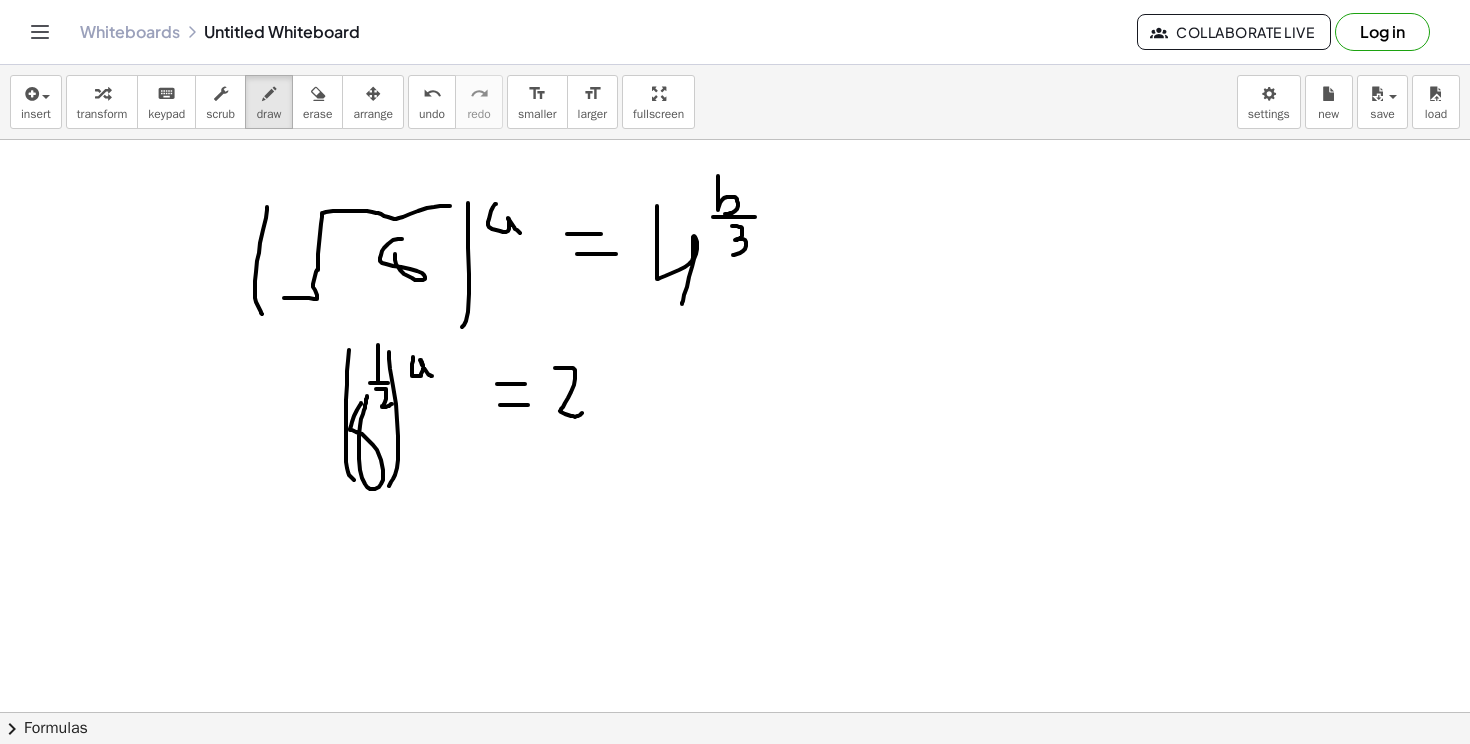 drag, startPoint x: 555, startPoint y: 368, endPoint x: 586, endPoint y: 411, distance: 53.009434 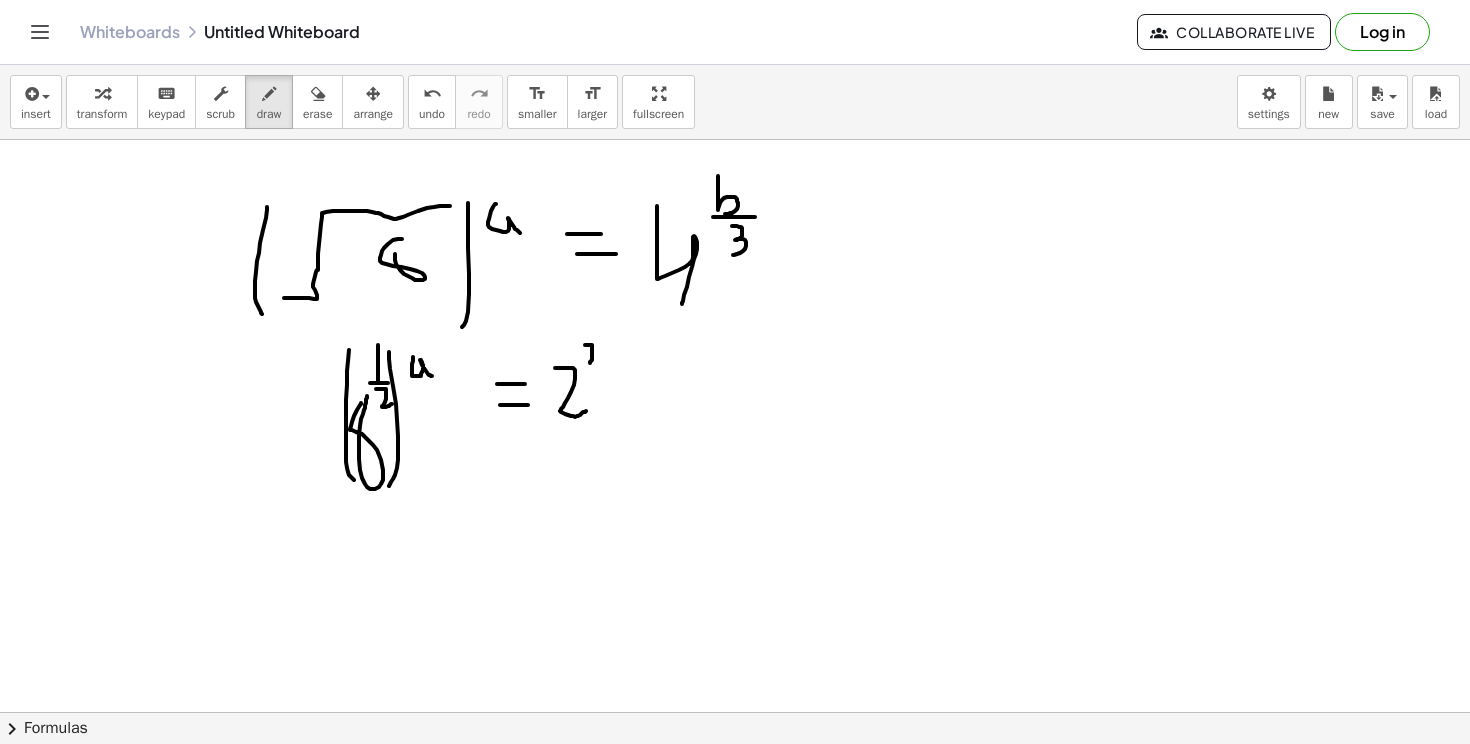 drag, startPoint x: 585, startPoint y: 345, endPoint x: 606, endPoint y: 363, distance: 27.658634 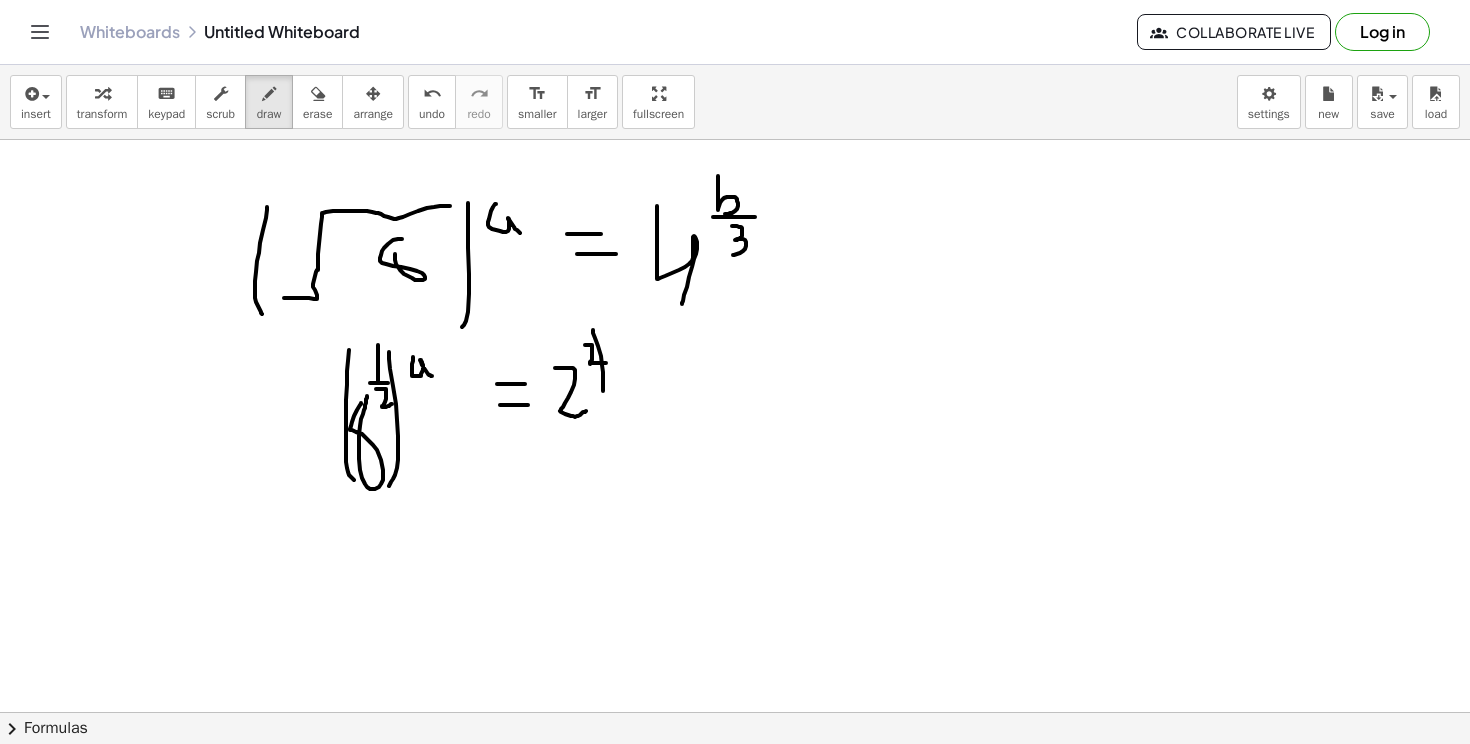 drag, startPoint x: 593, startPoint y: 330, endPoint x: 597, endPoint y: 412, distance: 82.0975 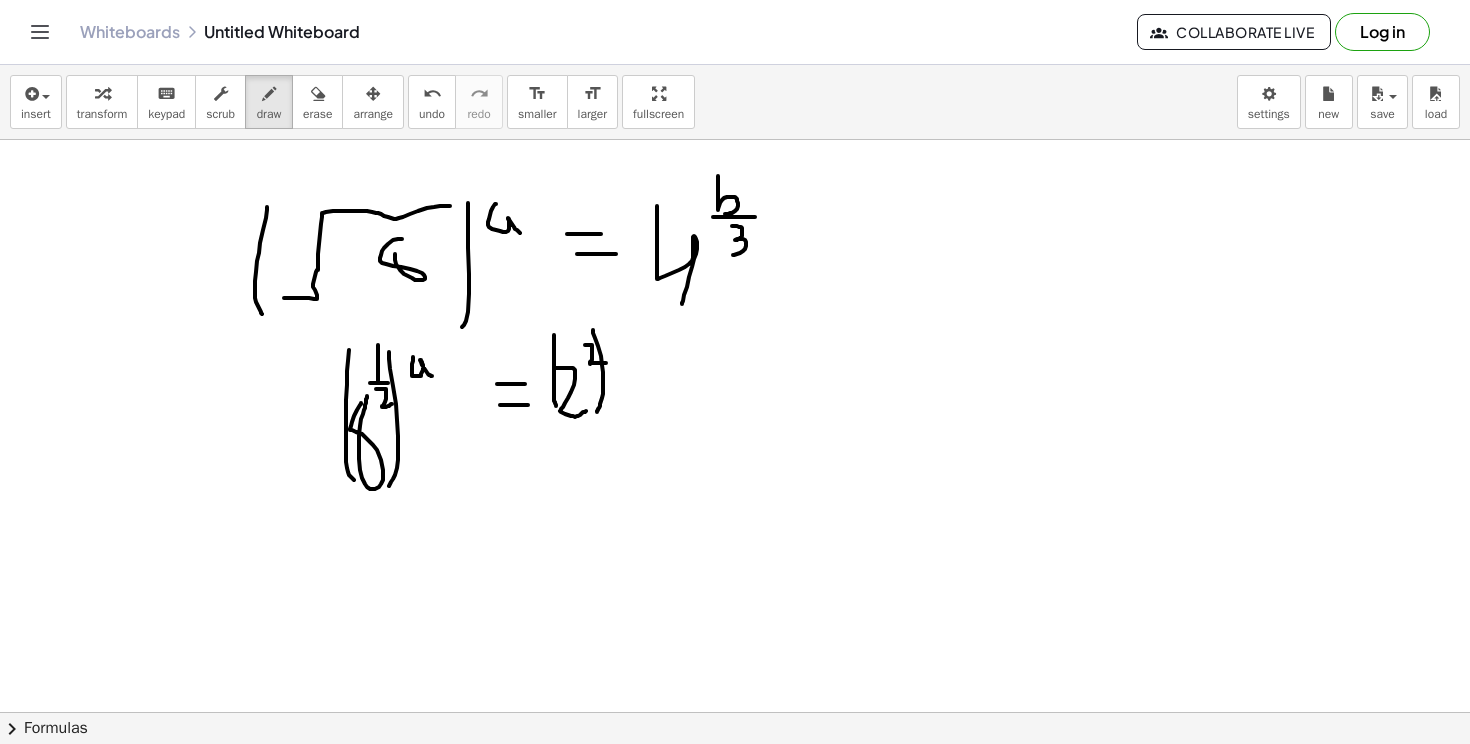 drag, startPoint x: 554, startPoint y: 335, endPoint x: 558, endPoint y: 411, distance: 76.105194 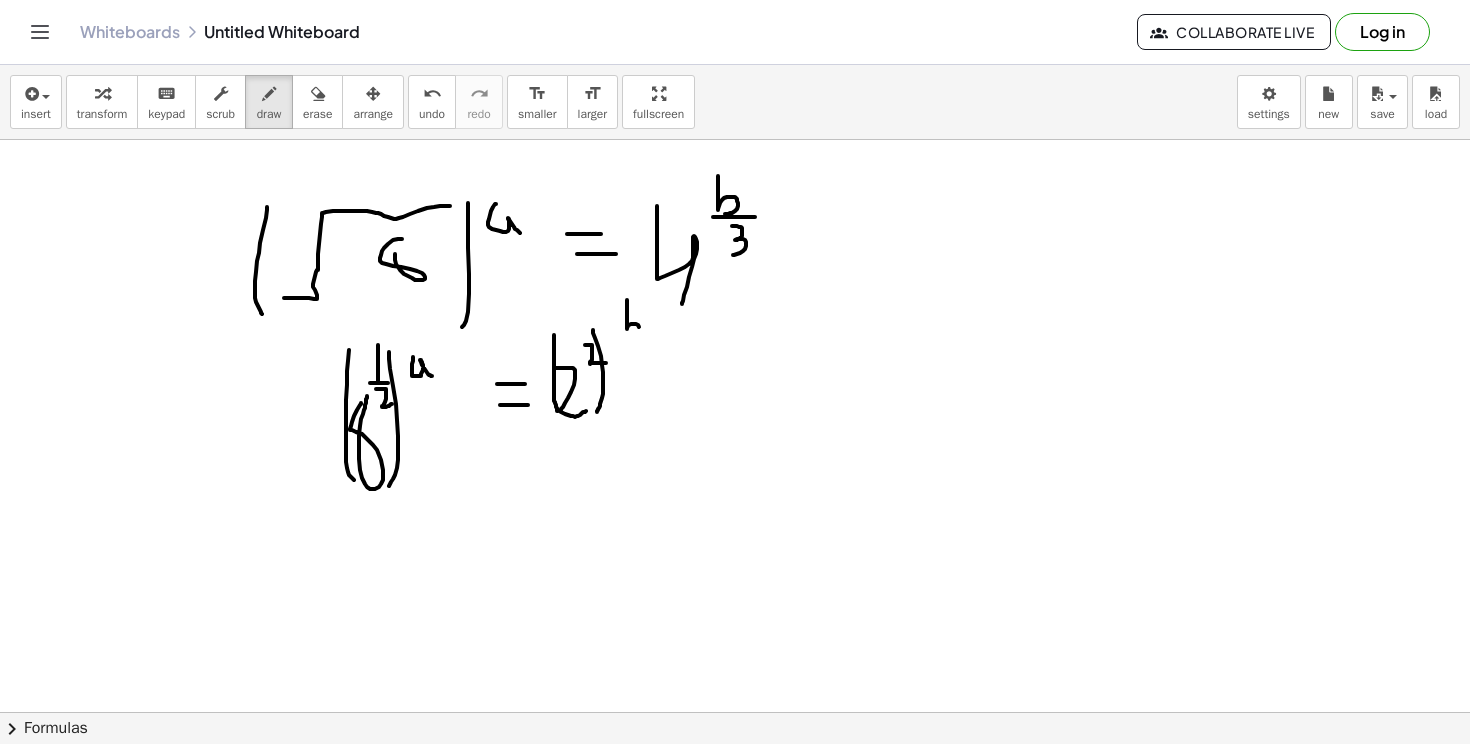 drag, startPoint x: 627, startPoint y: 300, endPoint x: 628, endPoint y: 330, distance: 30.016663 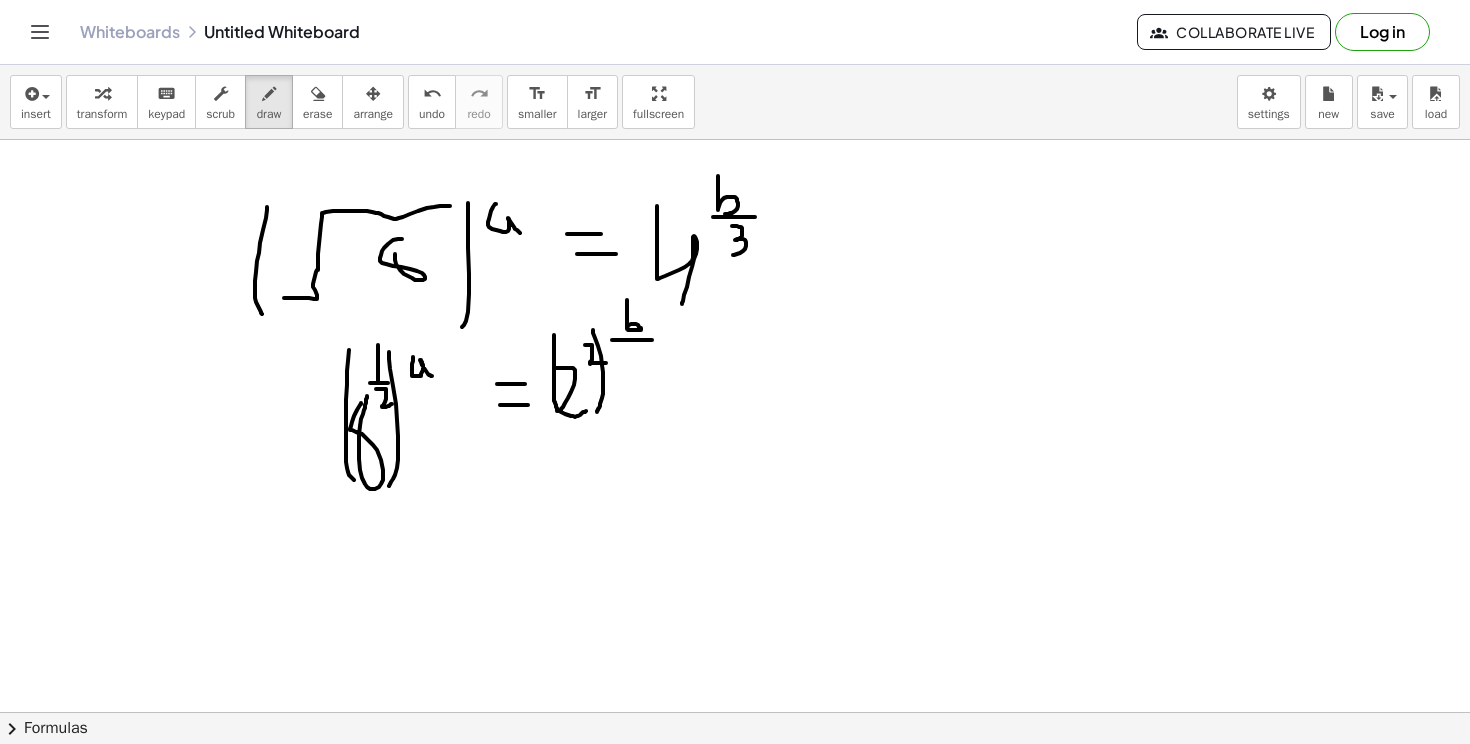 drag, startPoint x: 612, startPoint y: 340, endPoint x: 653, endPoint y: 340, distance: 41 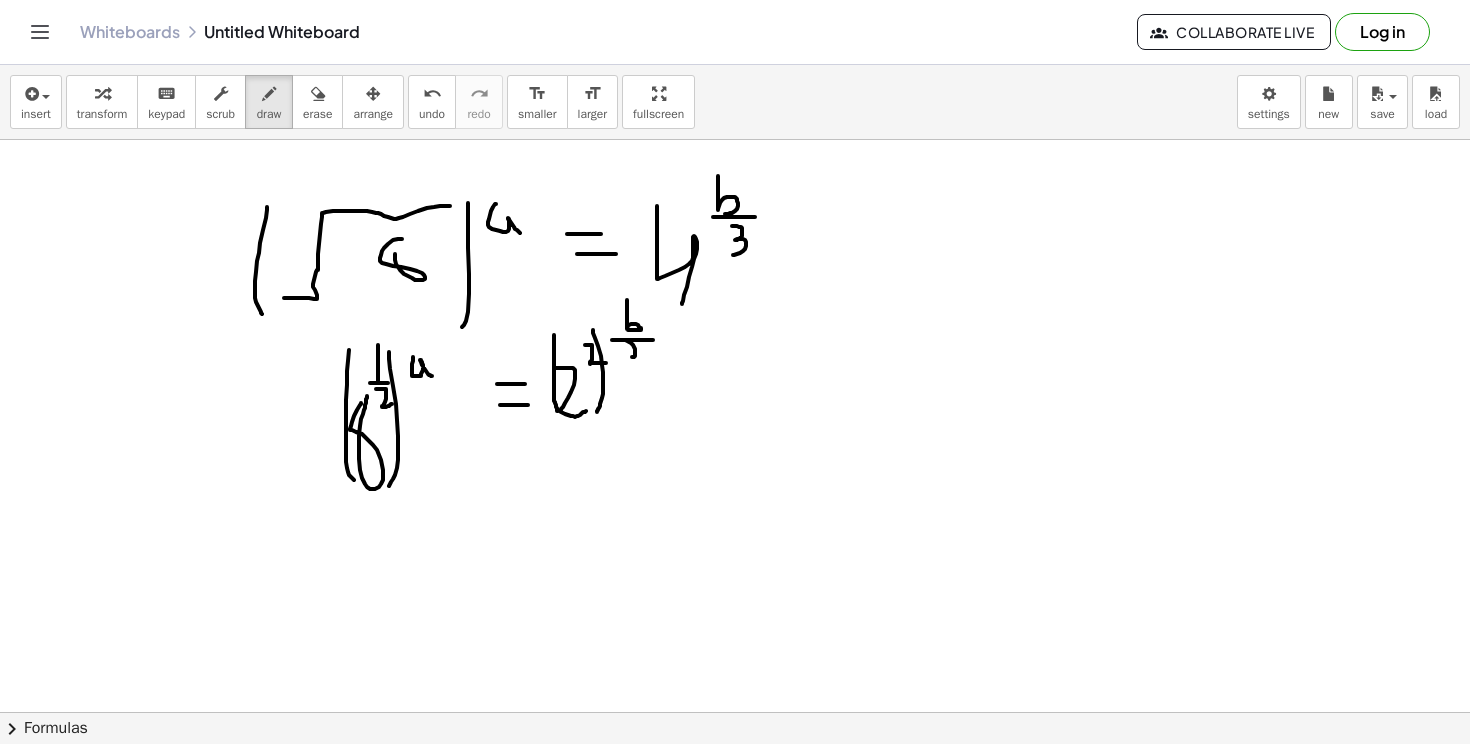 drag, startPoint x: 627, startPoint y: 341, endPoint x: 632, endPoint y: 369, distance: 28.442924 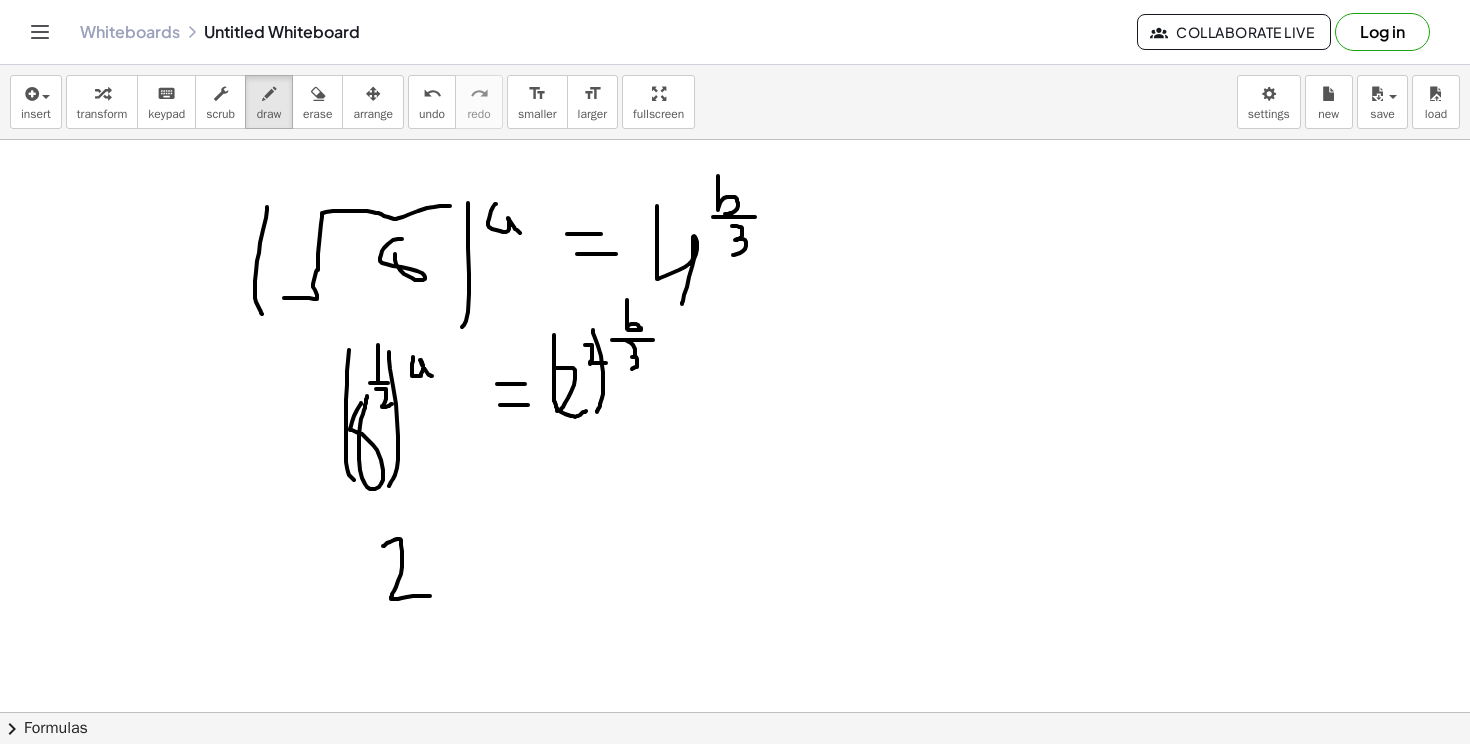 drag, startPoint x: 383, startPoint y: 546, endPoint x: 430, endPoint y: 596, distance: 68.622154 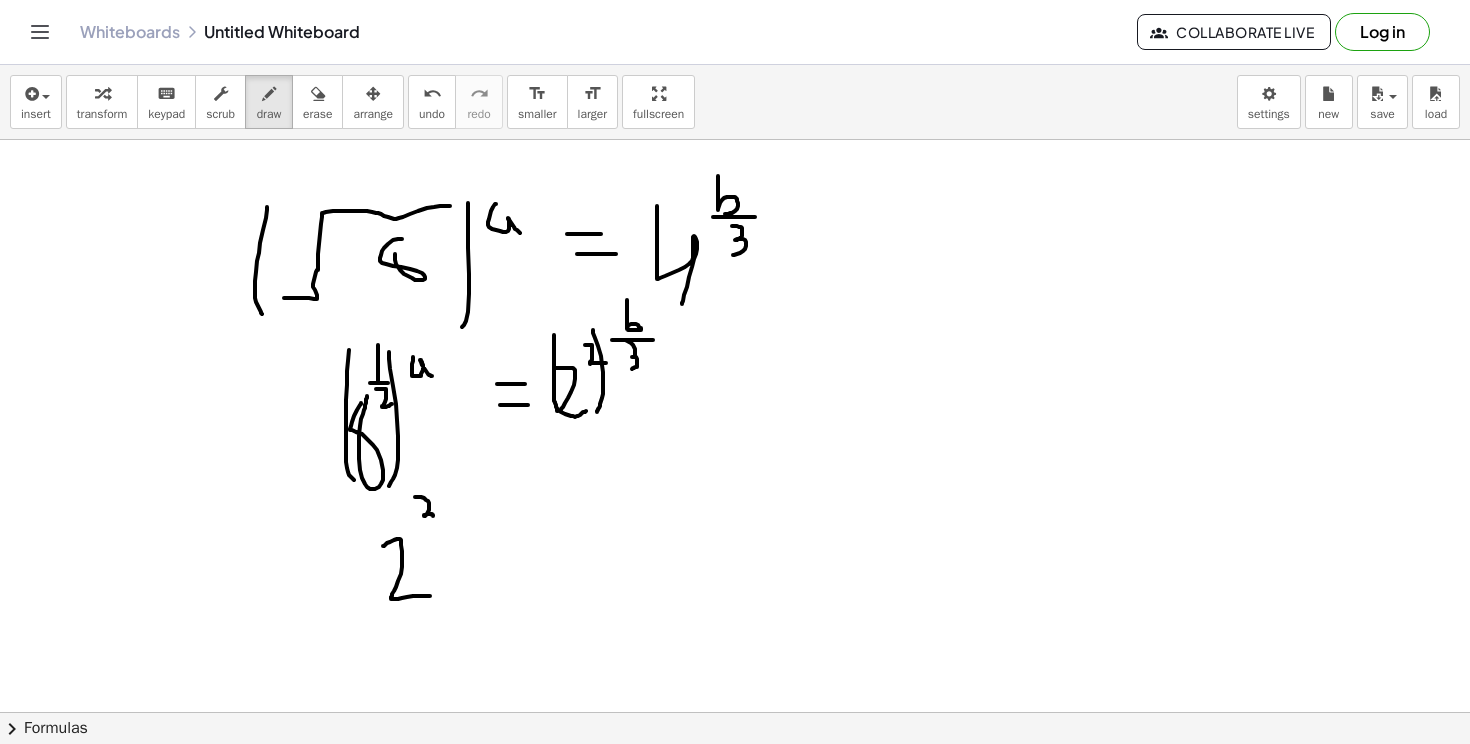 drag, startPoint x: 415, startPoint y: 497, endPoint x: 426, endPoint y: 520, distance: 25.495098 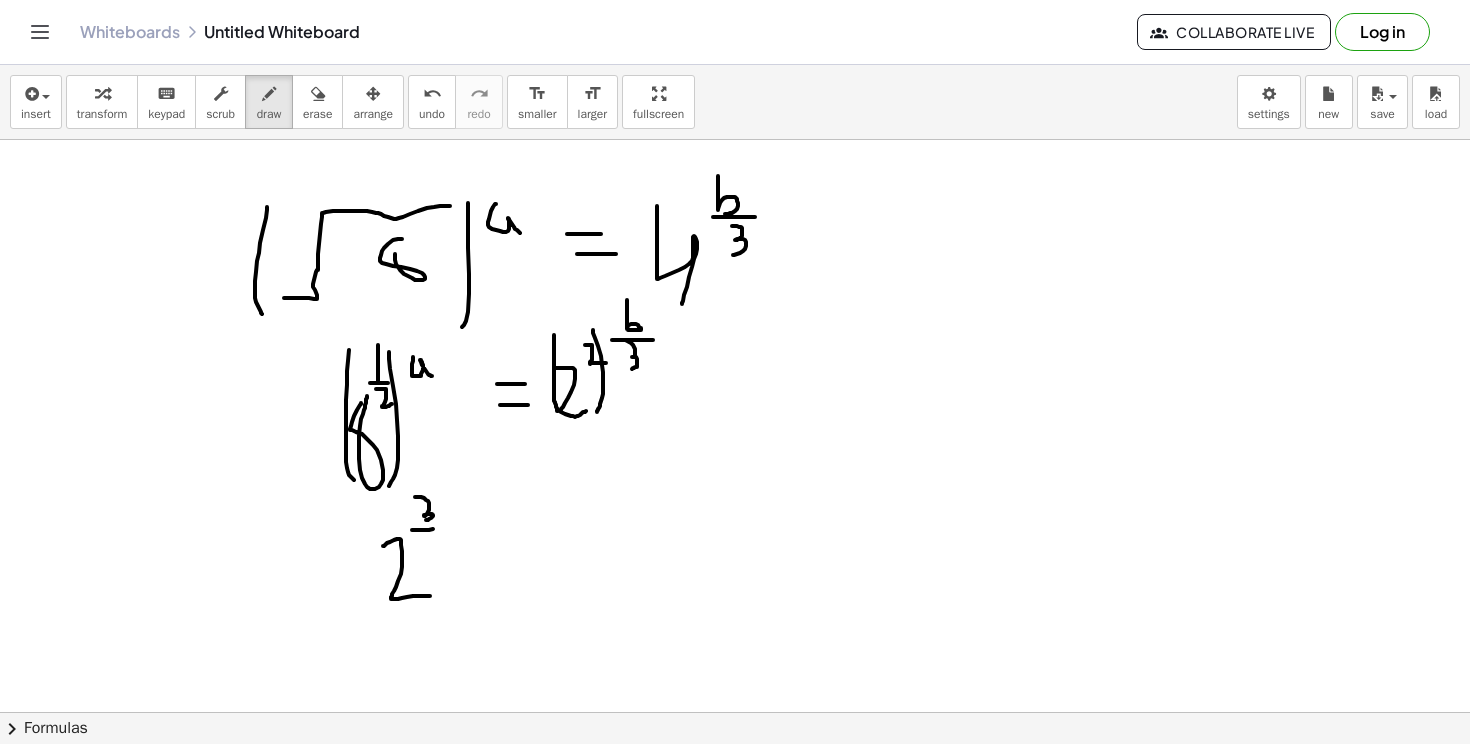 drag, startPoint x: 412, startPoint y: 530, endPoint x: 441, endPoint y: 529, distance: 29.017237 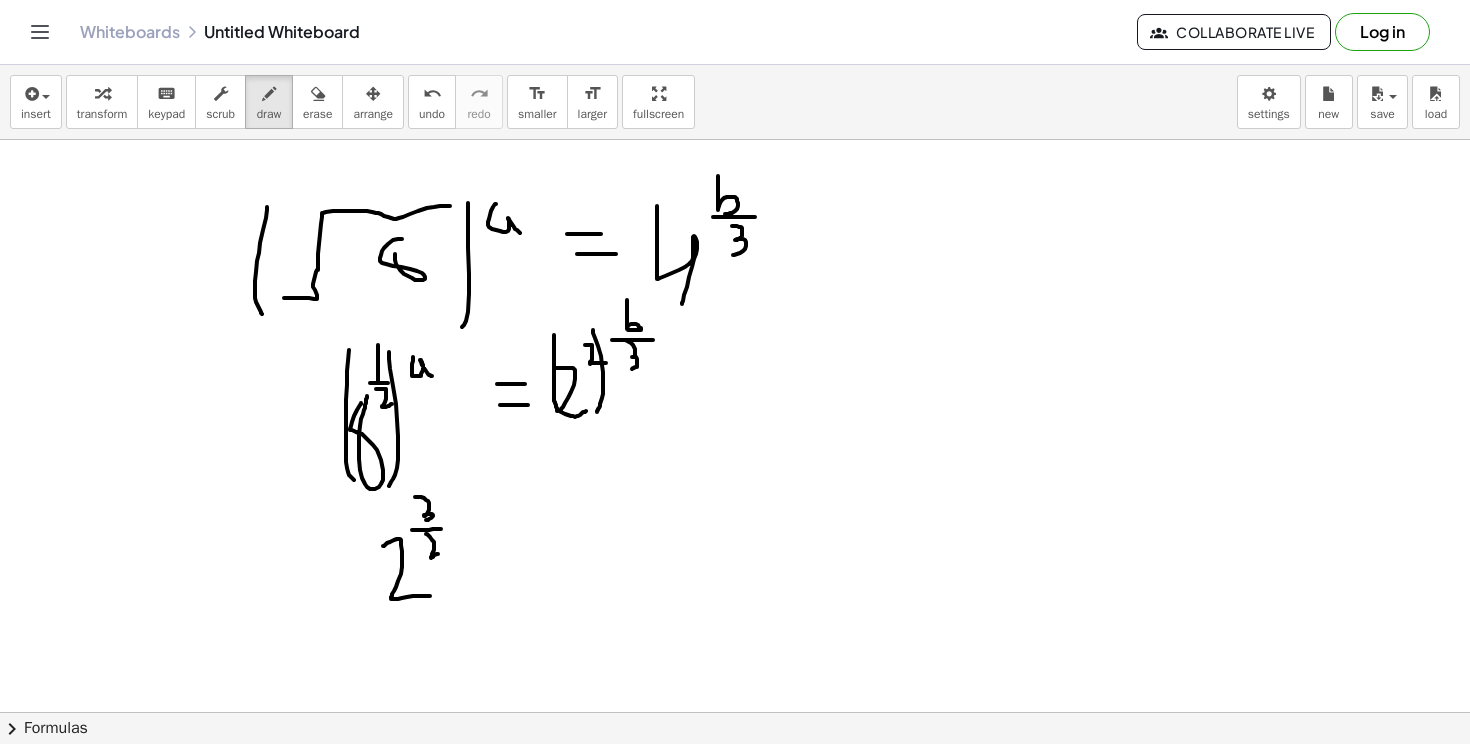 drag, startPoint x: 426, startPoint y: 534, endPoint x: 438, endPoint y: 554, distance: 23.323807 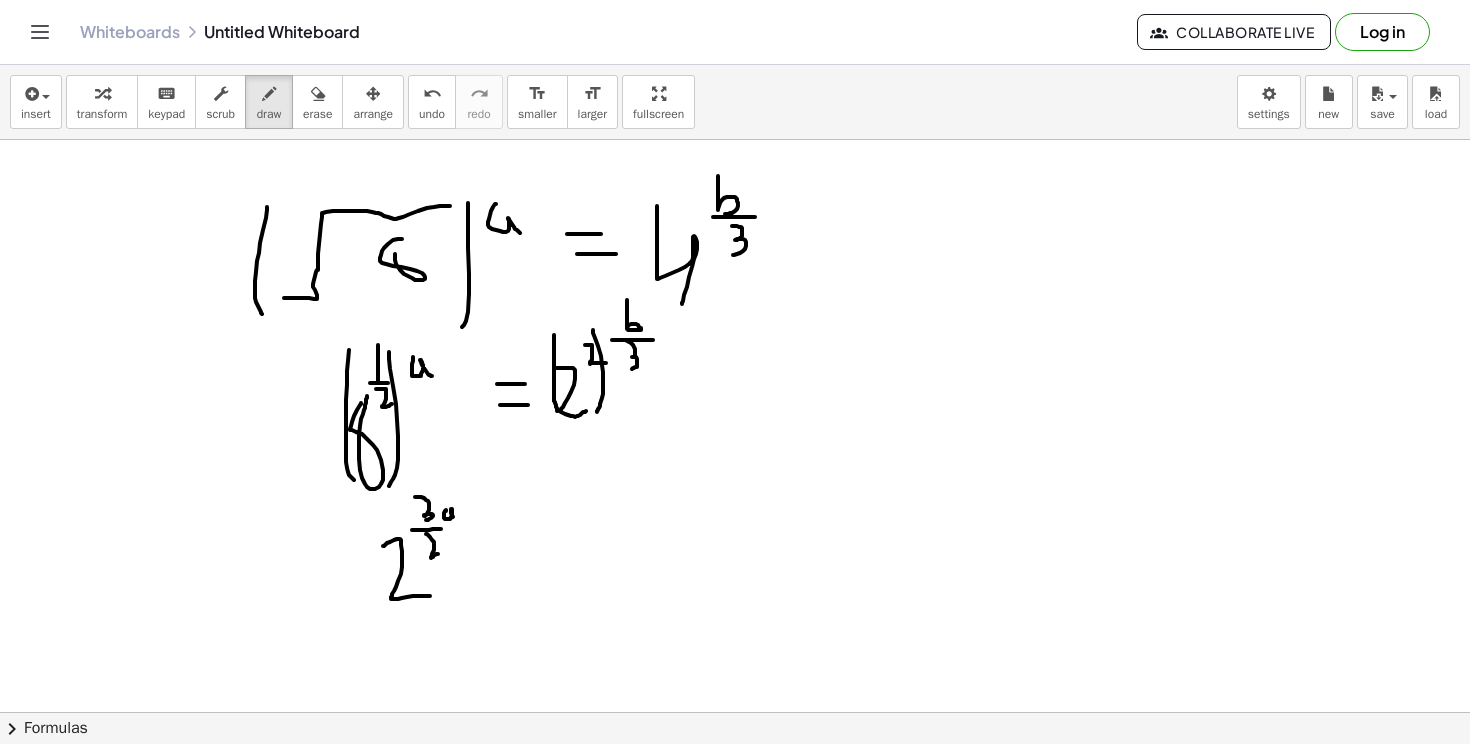 drag 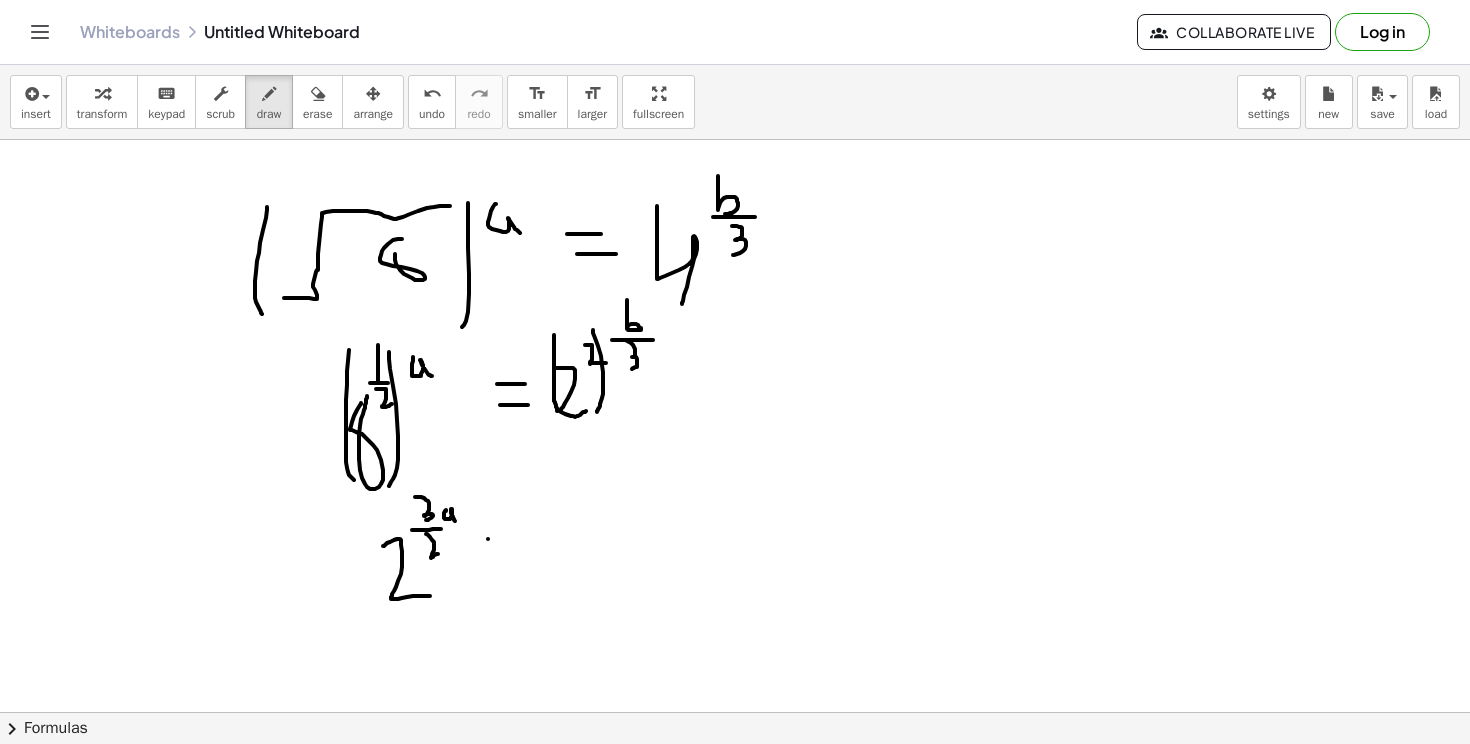 click at bounding box center (735, 777) 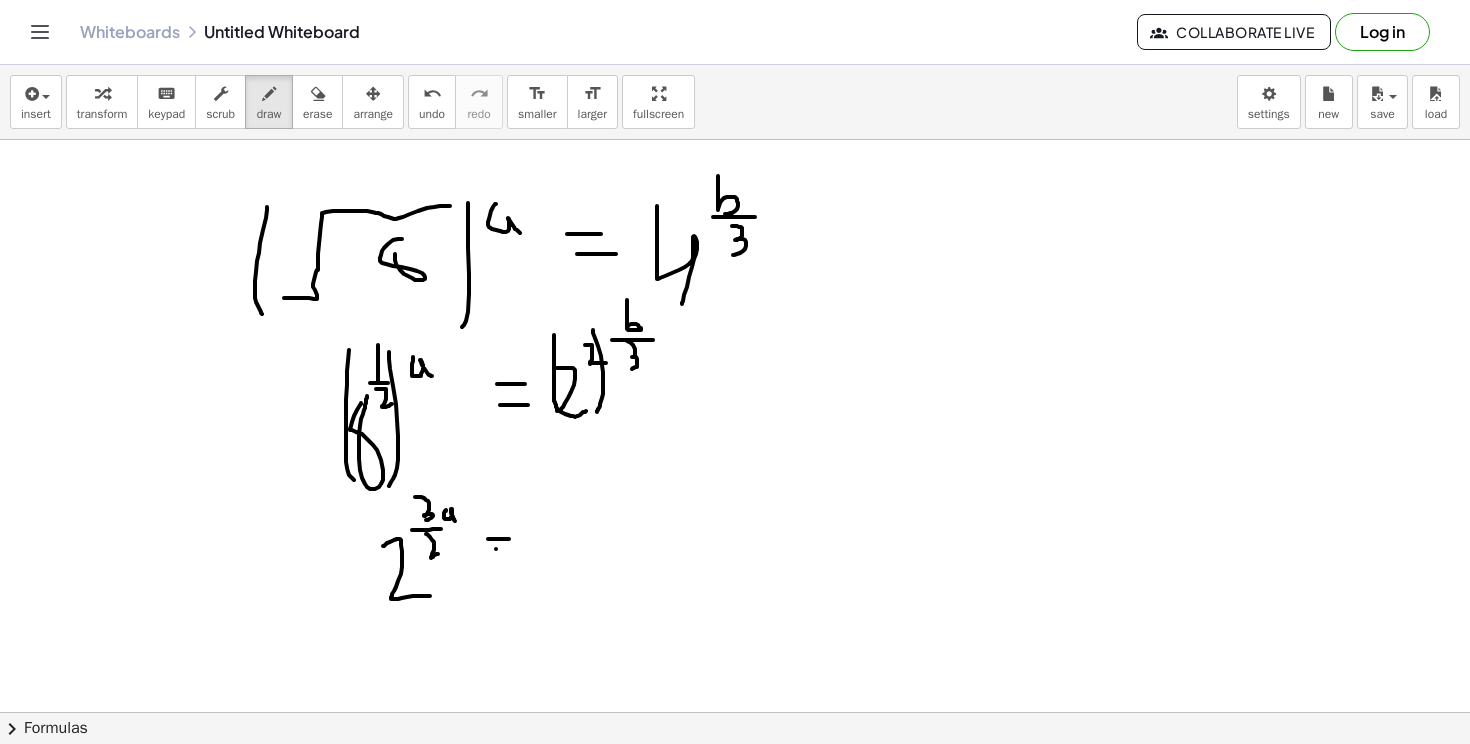 click at bounding box center [735, 777] 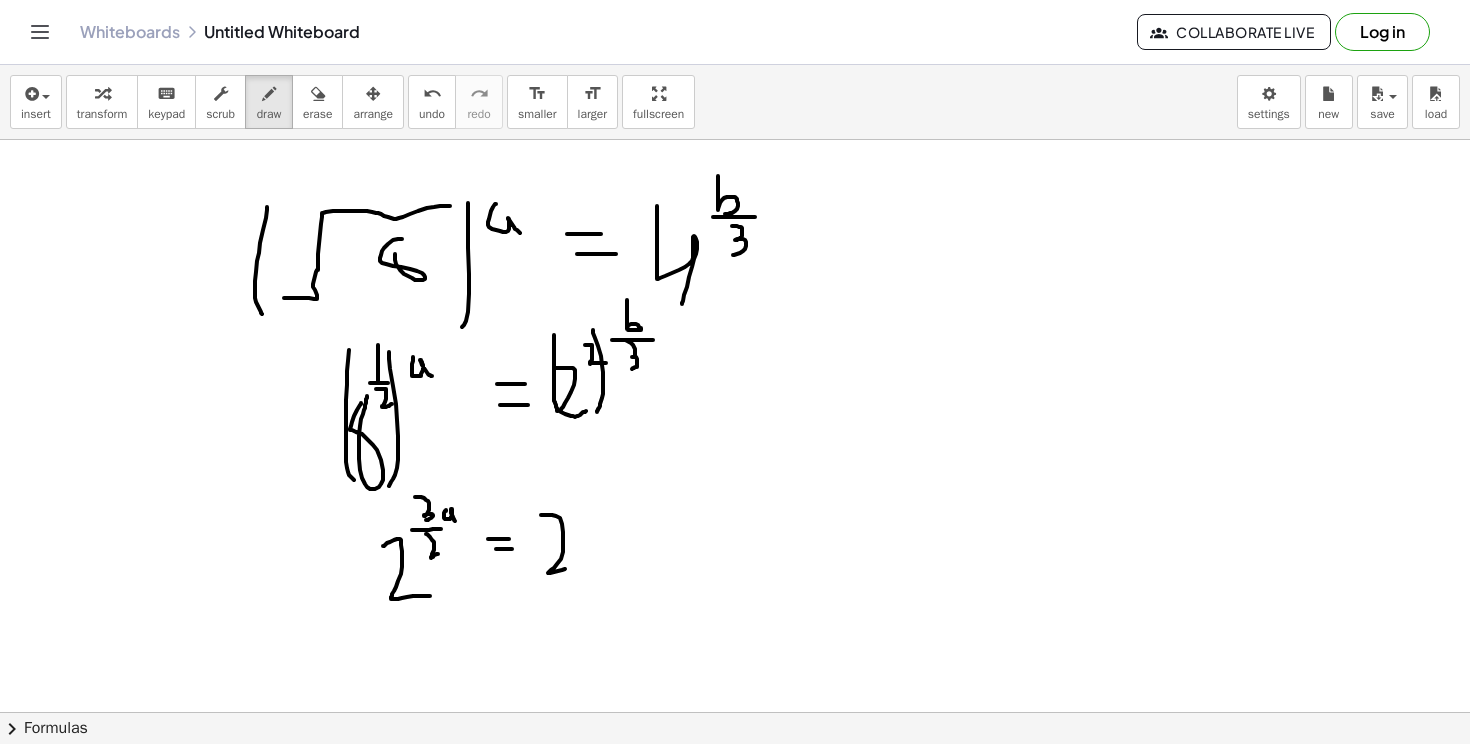 click at bounding box center [735, 777] 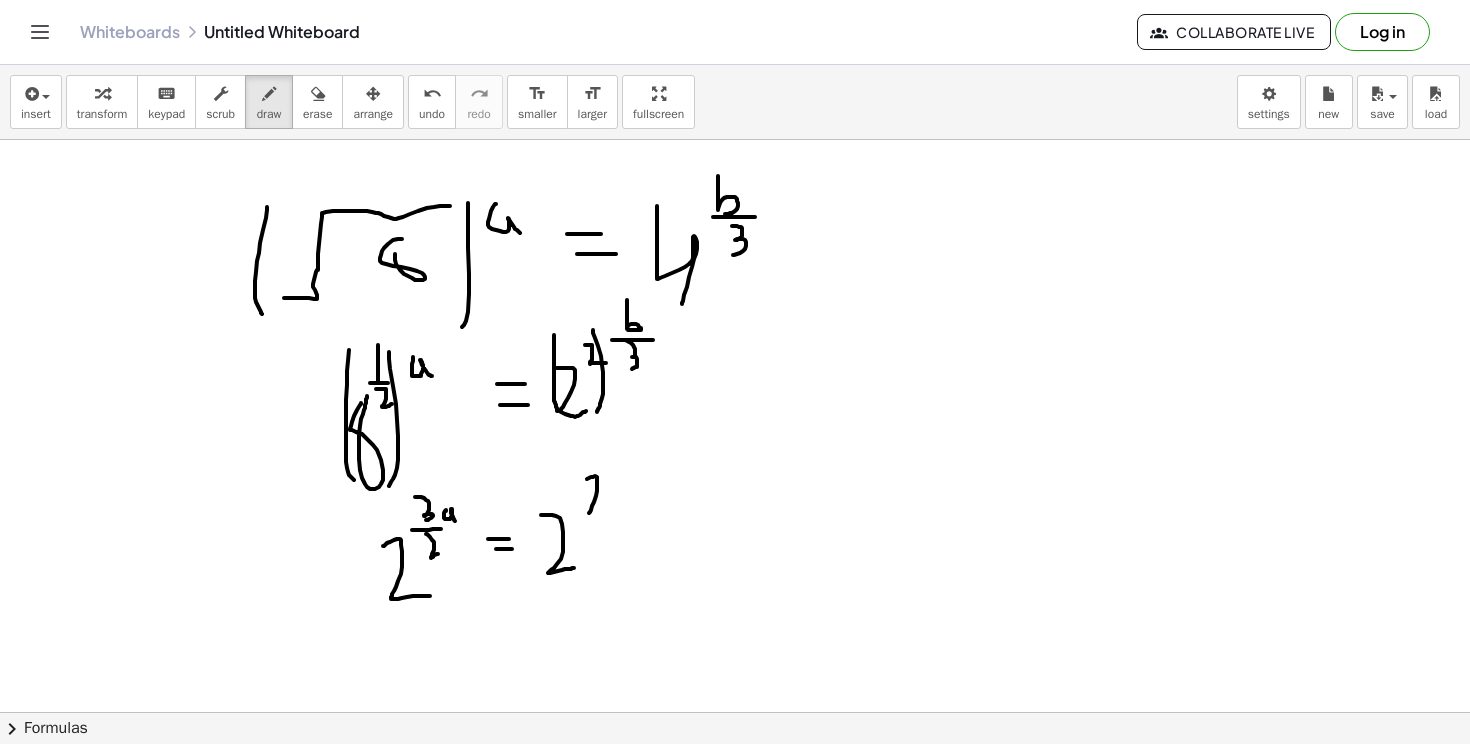click at bounding box center [735, 777] 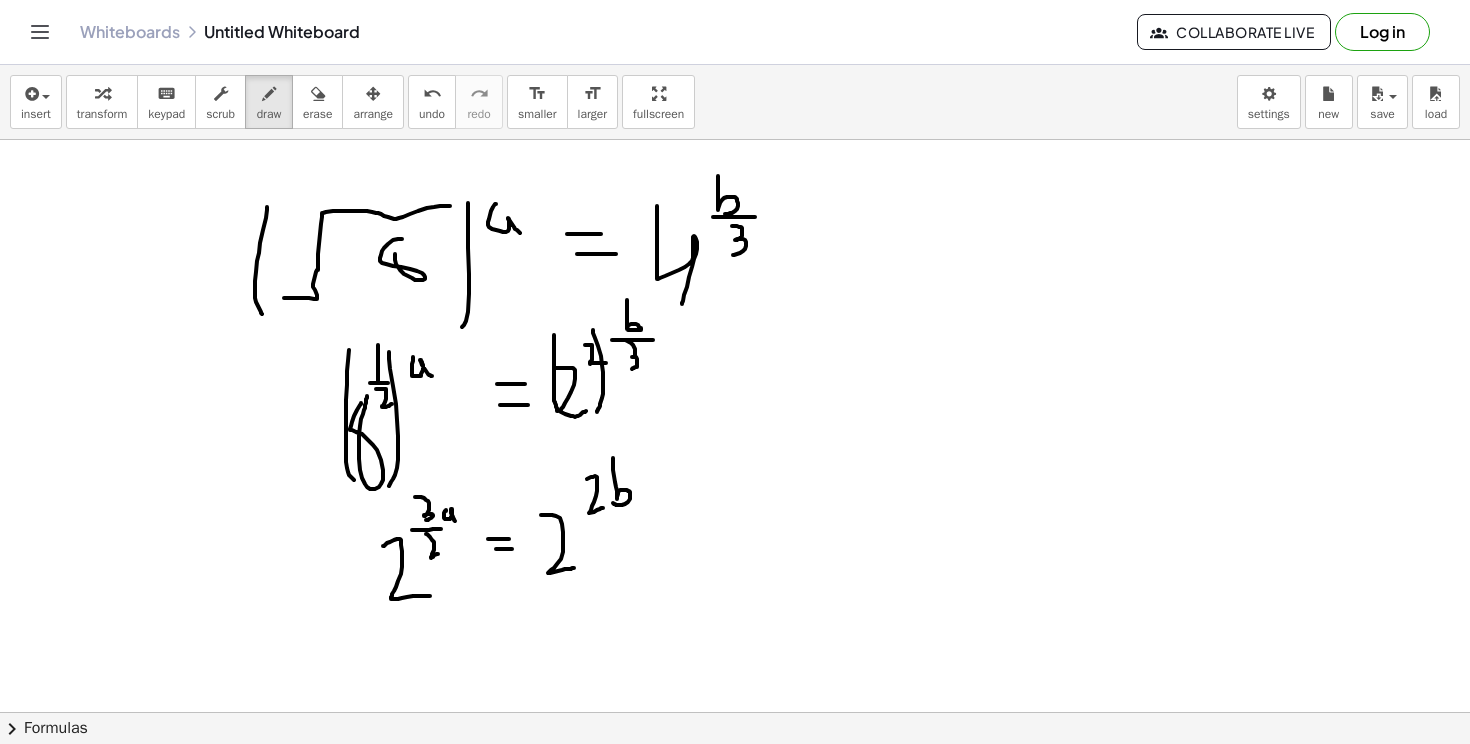 click at bounding box center [735, 777] 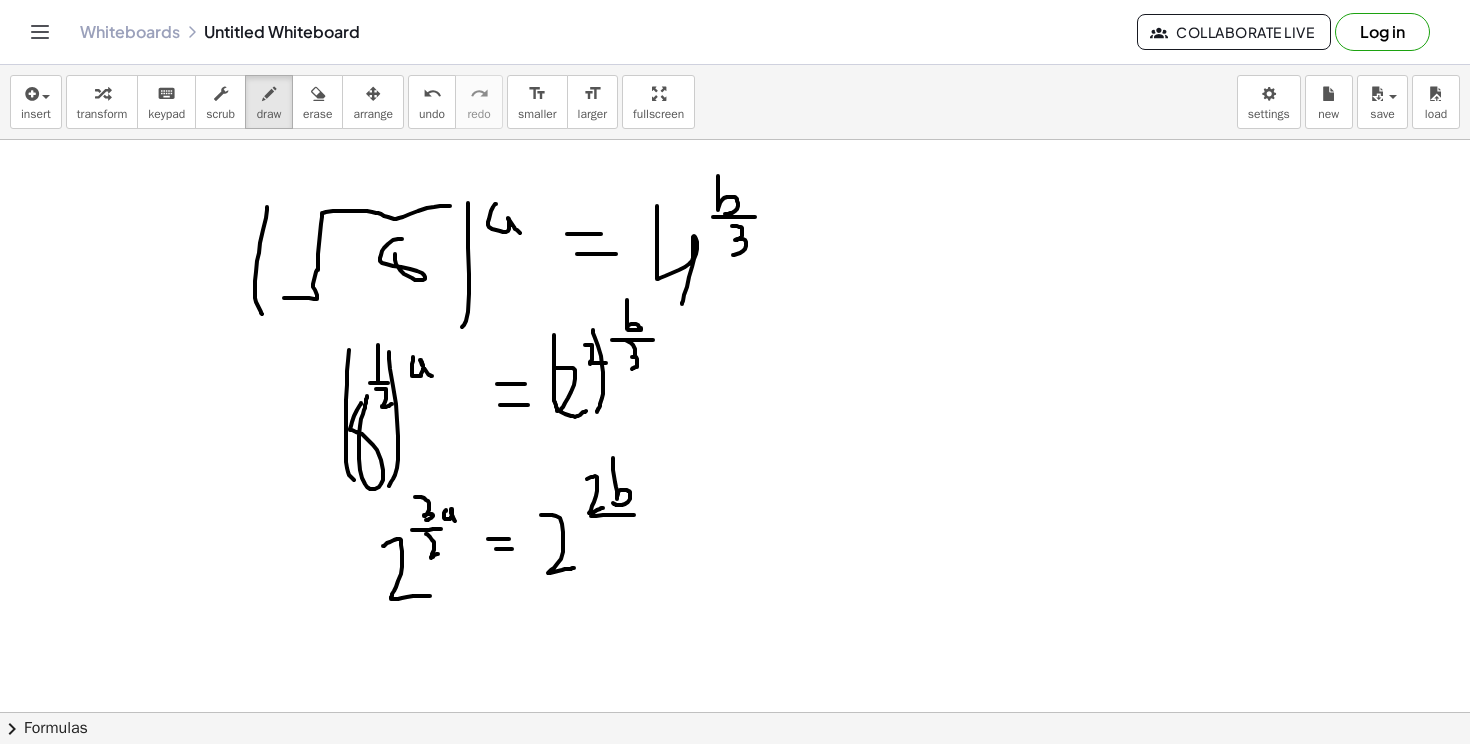 click at bounding box center (735, 777) 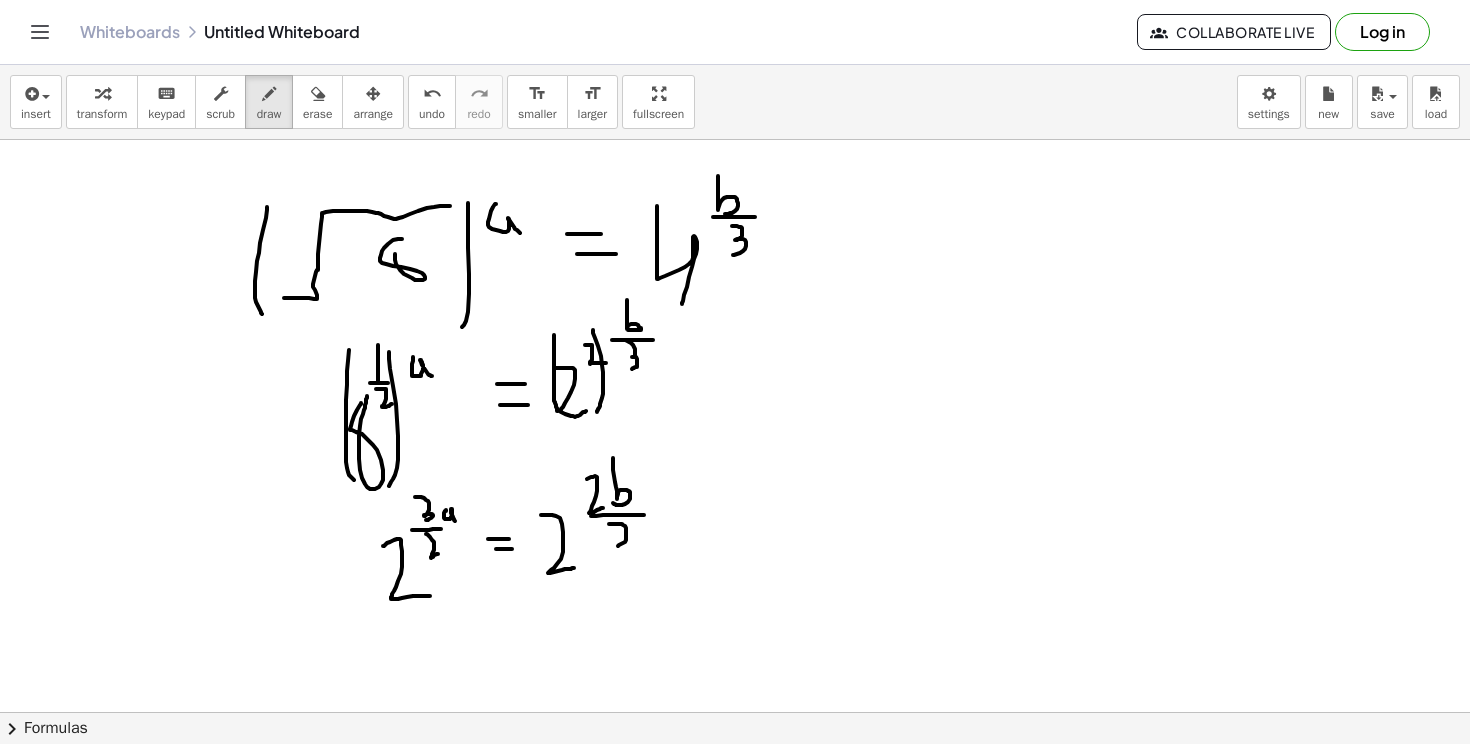 click at bounding box center (735, 777) 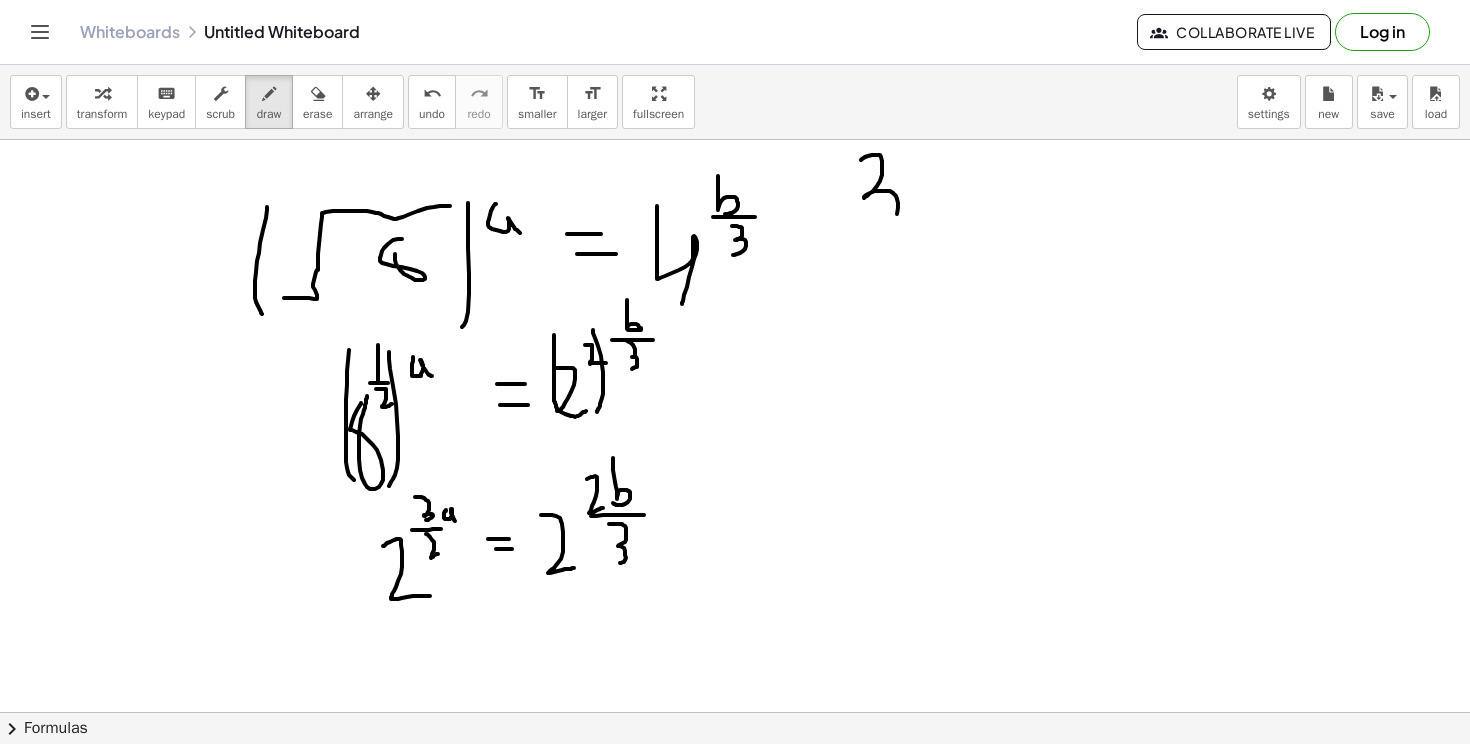 drag, startPoint x: 861, startPoint y: 160, endPoint x: 866, endPoint y: 232, distance: 72.1734 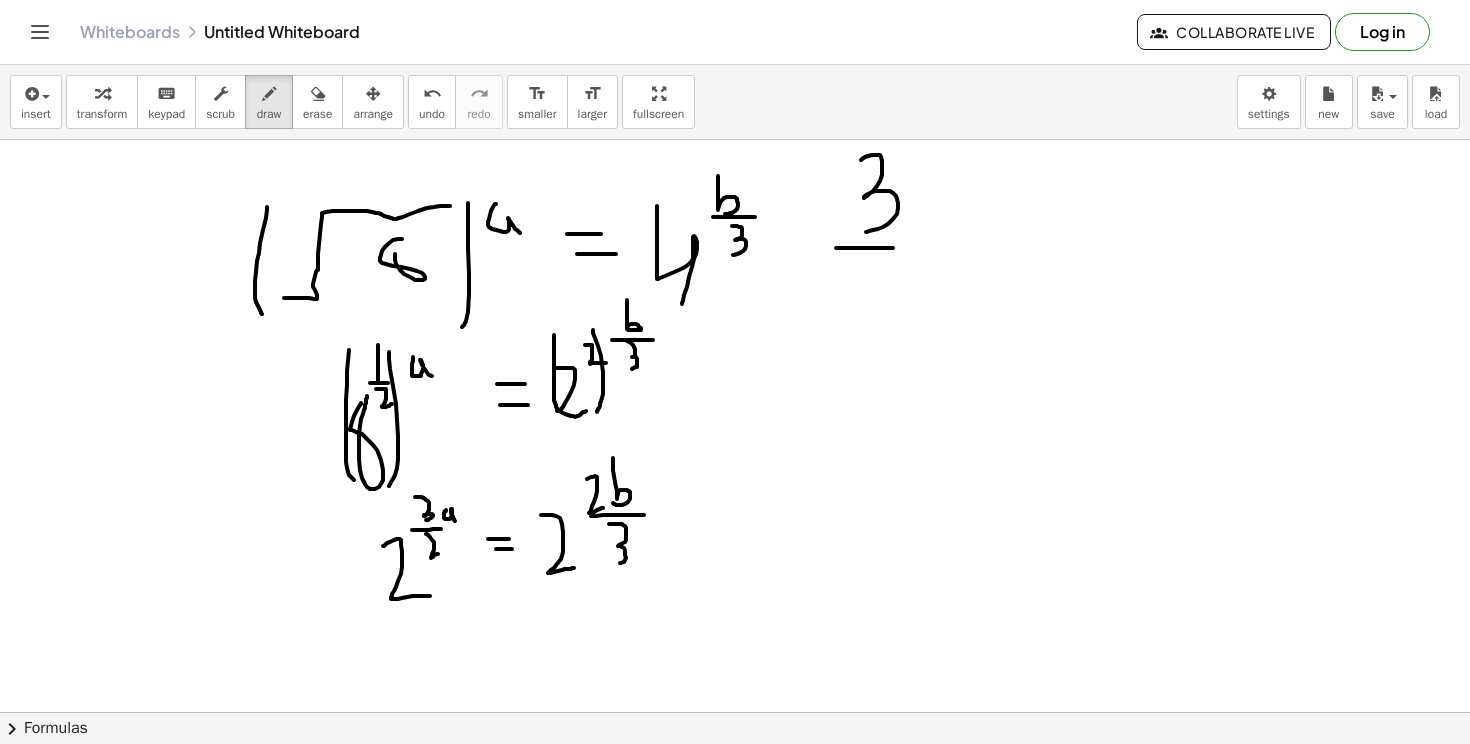 drag, startPoint x: 836, startPoint y: 248, endPoint x: 924, endPoint y: 248, distance: 88 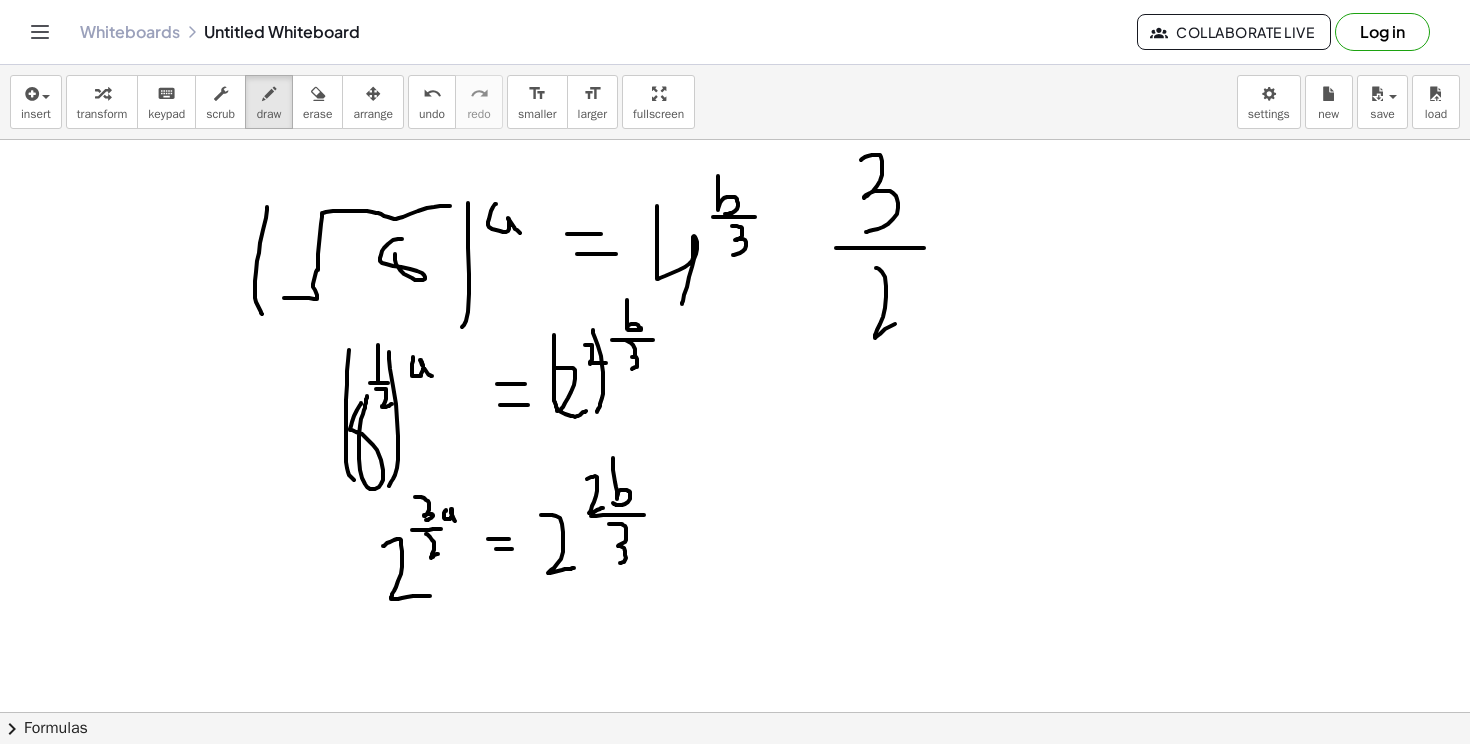 drag, startPoint x: 876, startPoint y: 268, endPoint x: 912, endPoint y: 323, distance: 65.734314 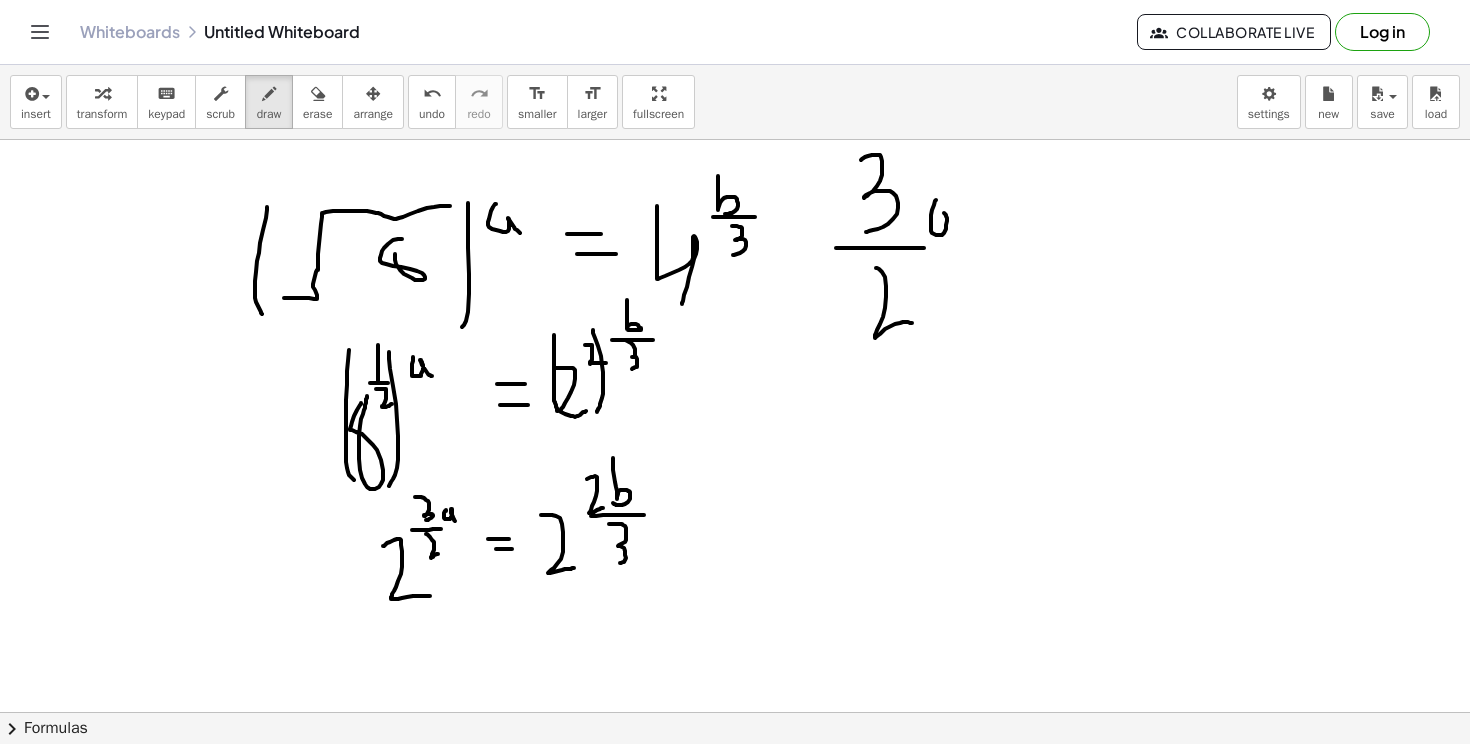 drag, startPoint x: 936, startPoint y: 200, endPoint x: 961, endPoint y: 244, distance: 50.606323 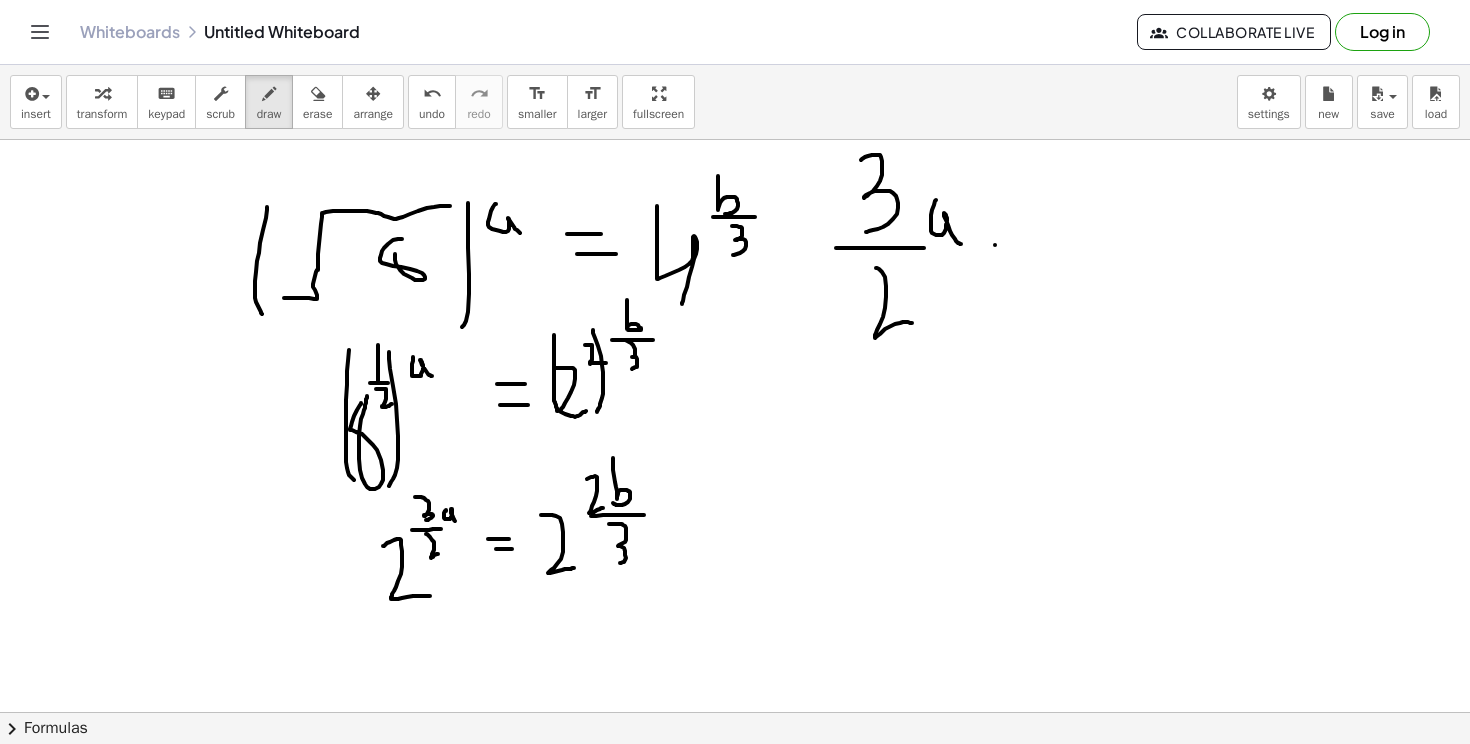 drag, startPoint x: 995, startPoint y: 245, endPoint x: 1039, endPoint y: 251, distance: 44.407207 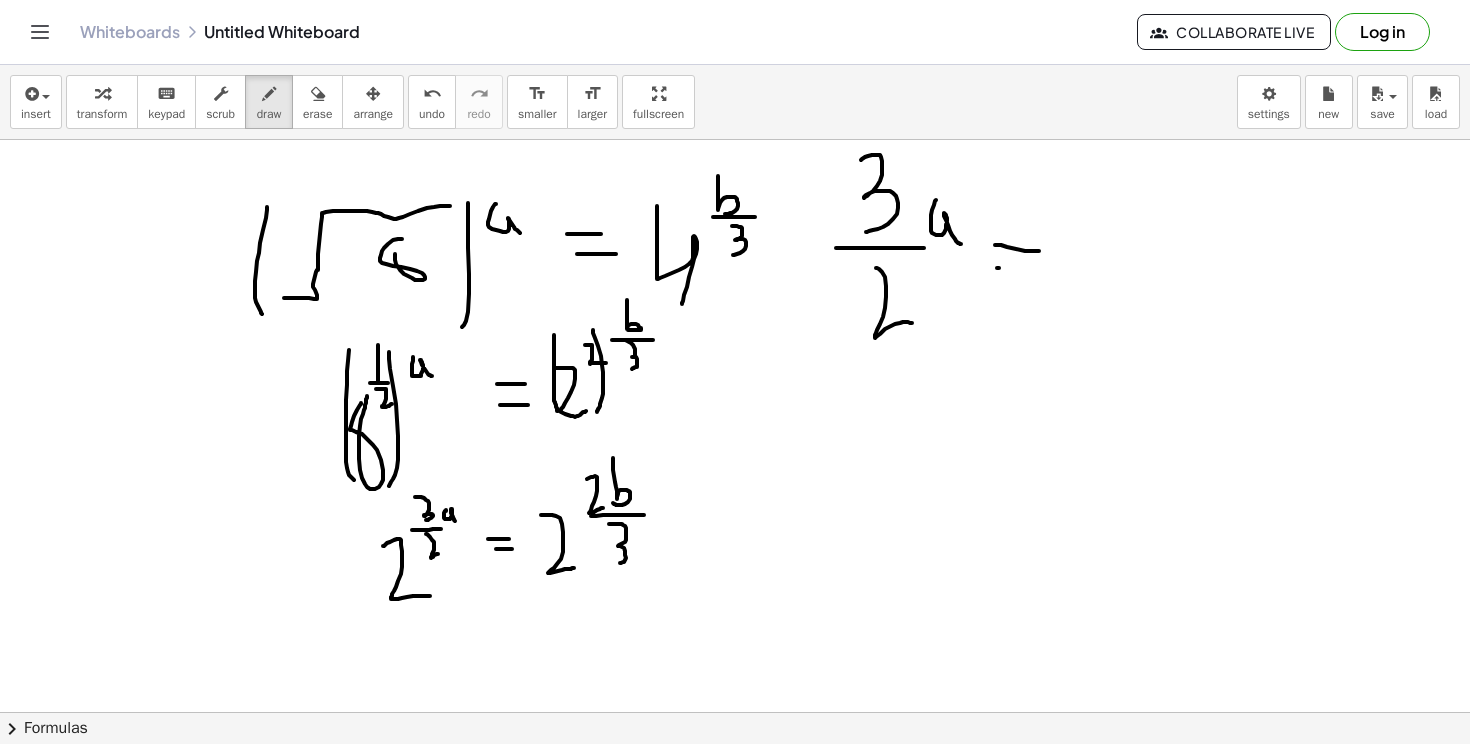 drag, startPoint x: 997, startPoint y: 268, endPoint x: 1038, endPoint y: 268, distance: 41 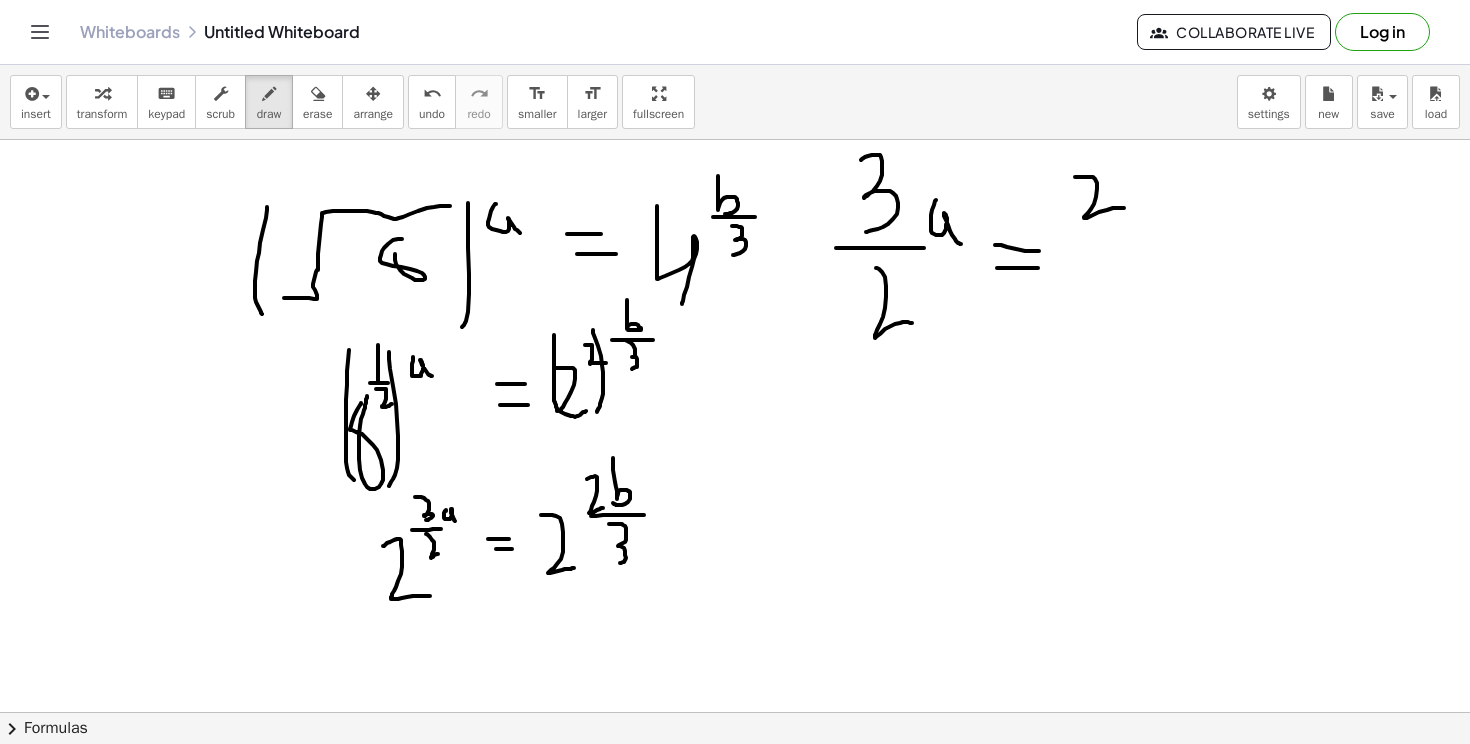 drag, startPoint x: 1075, startPoint y: 177, endPoint x: 1129, endPoint y: 209, distance: 62.76942 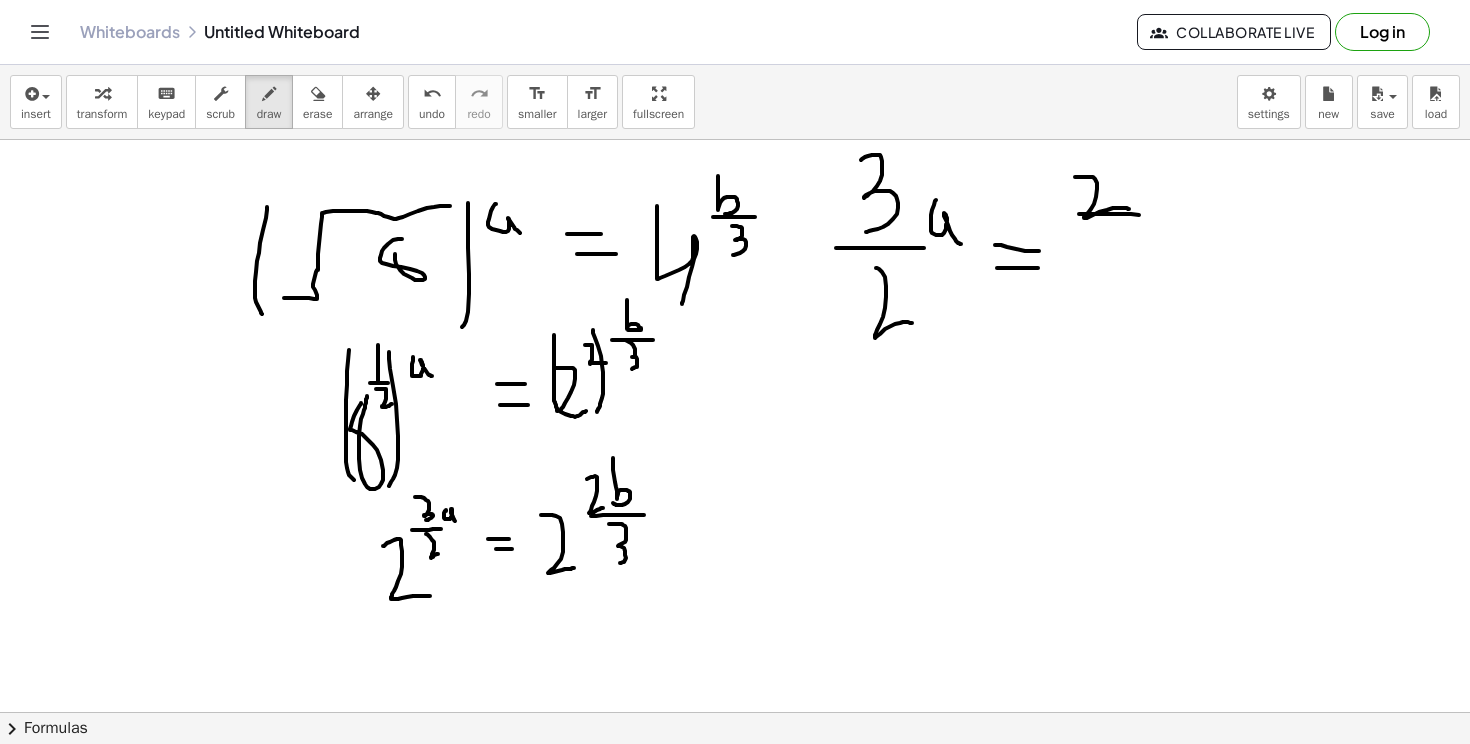 drag, startPoint x: 1079, startPoint y: 214, endPoint x: 1147, endPoint y: 217, distance: 68.06615 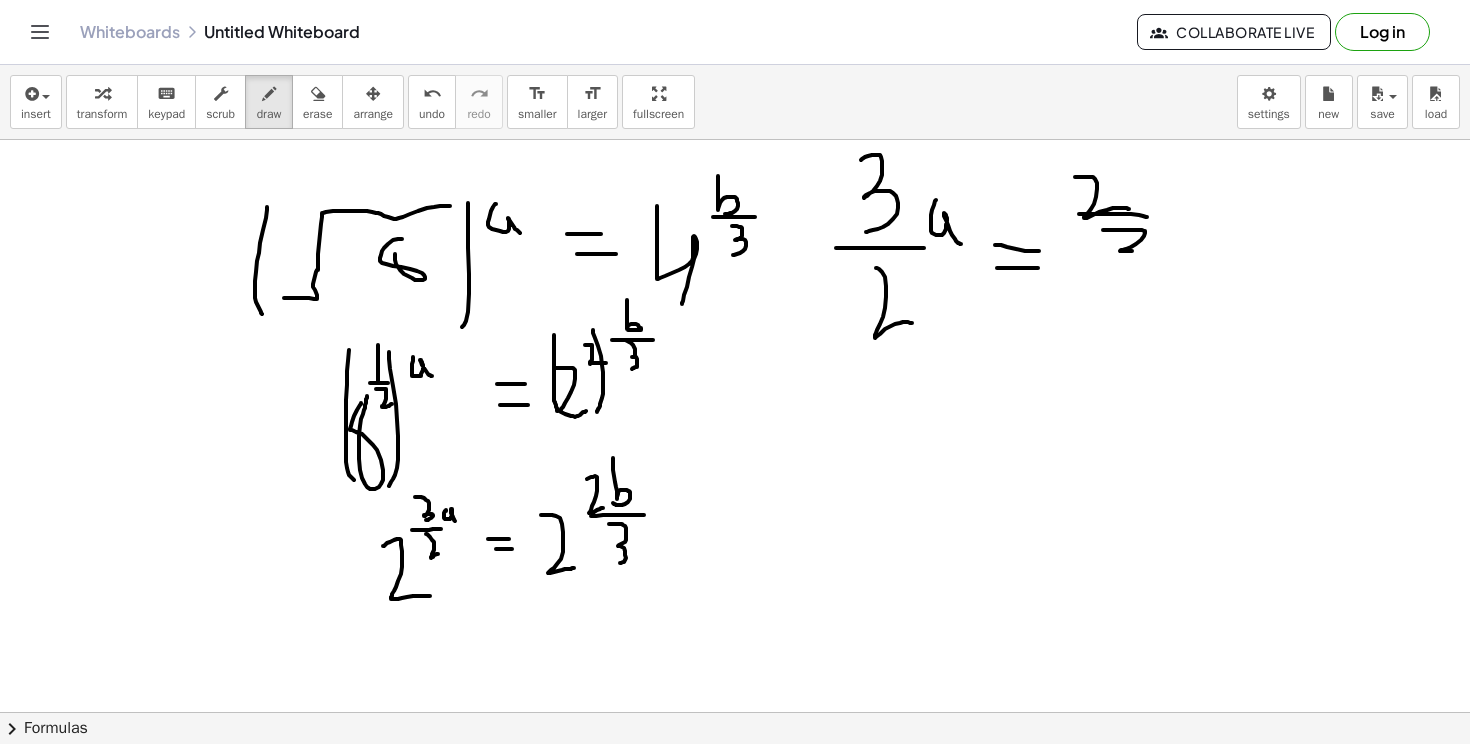 drag, startPoint x: 1103, startPoint y: 230, endPoint x: 1107, endPoint y: 269, distance: 39.20459 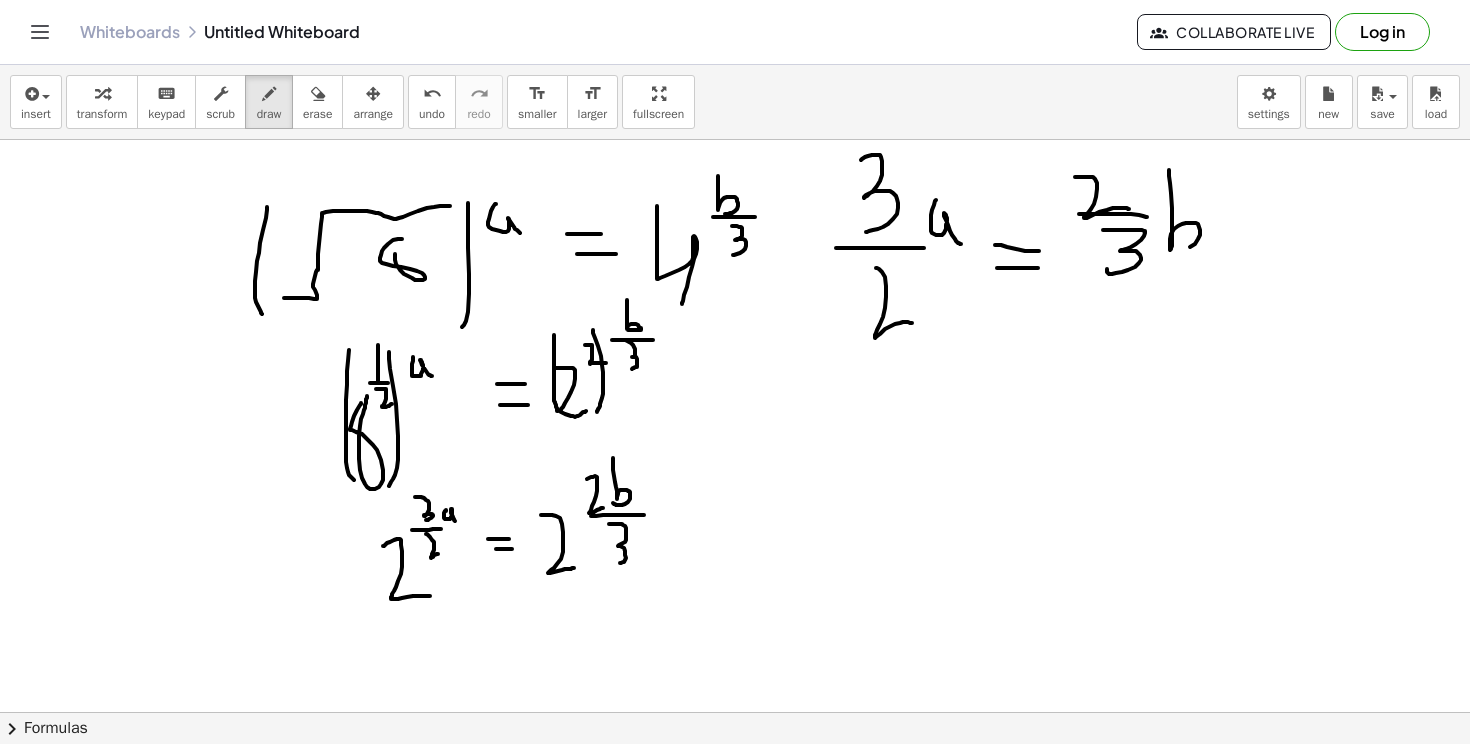 drag, startPoint x: 1169, startPoint y: 170, endPoint x: 1168, endPoint y: 247, distance: 77.00649 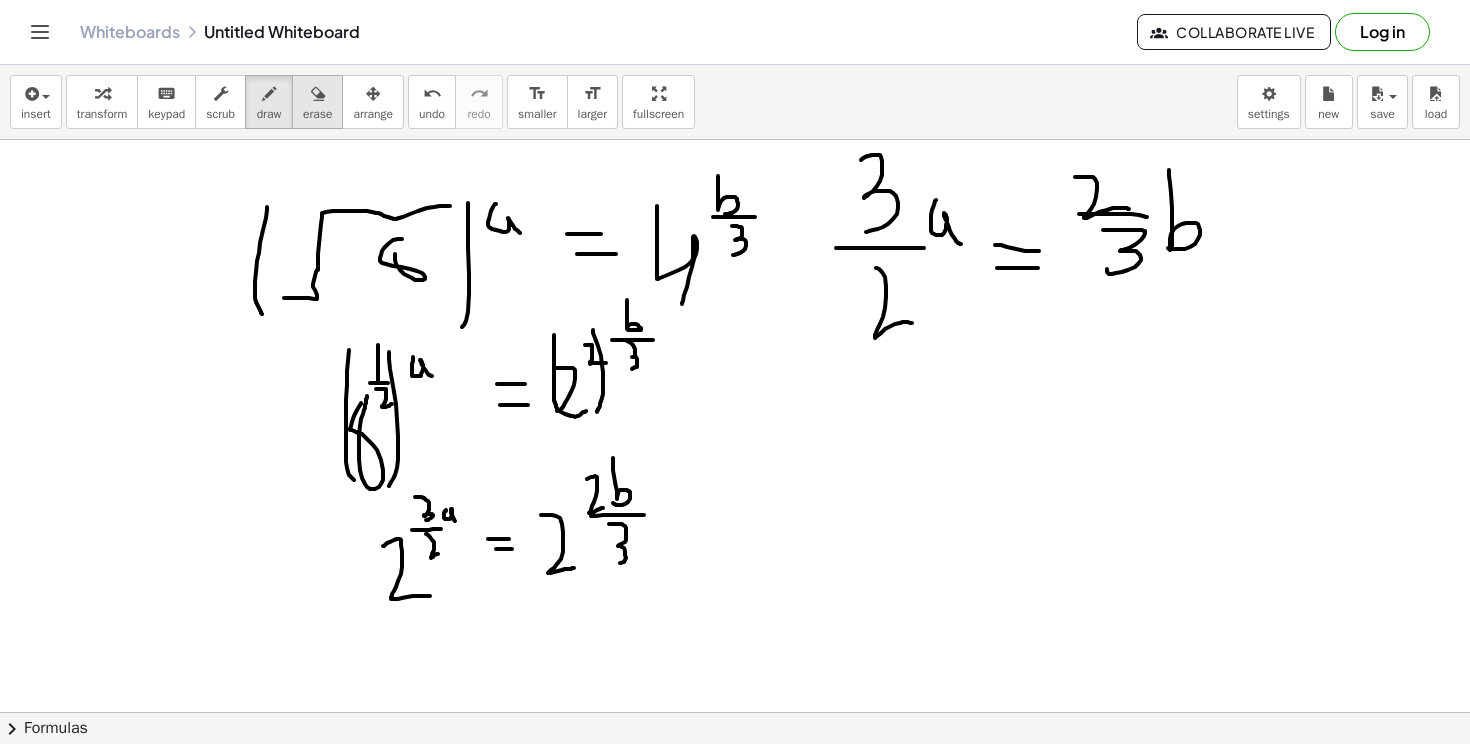 click on "erase" at bounding box center (317, 114) 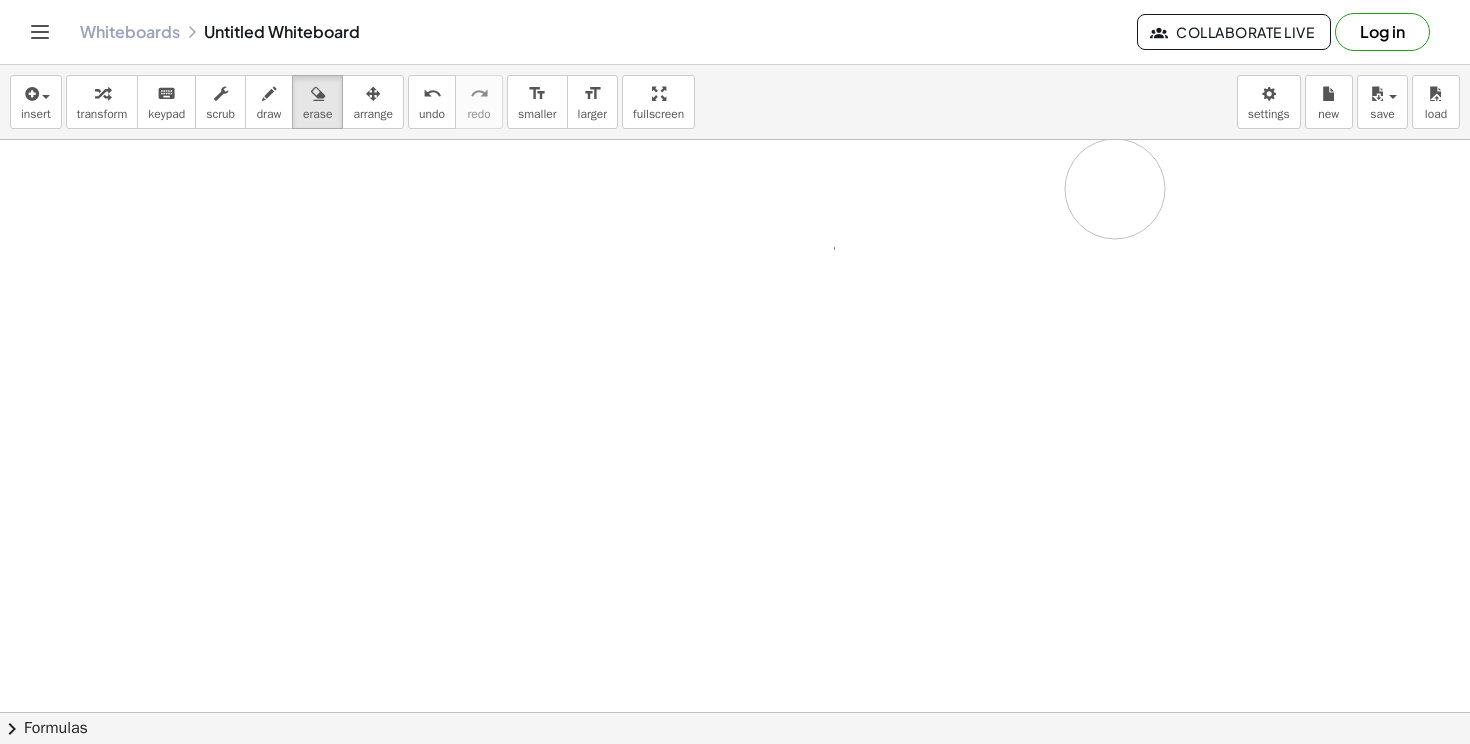 drag, startPoint x: 732, startPoint y: 490, endPoint x: 1113, endPoint y: 189, distance: 485.55328 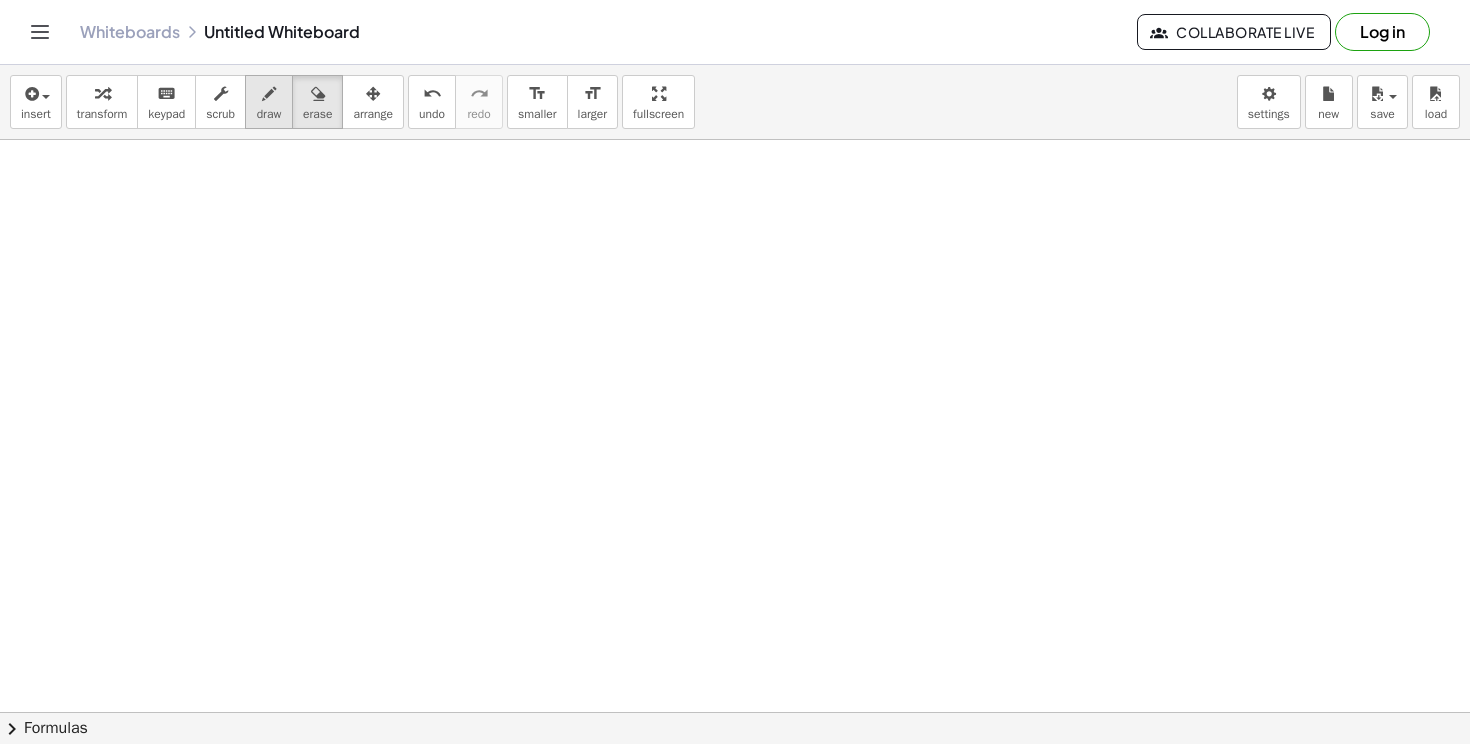 click on "draw" at bounding box center (269, 102) 